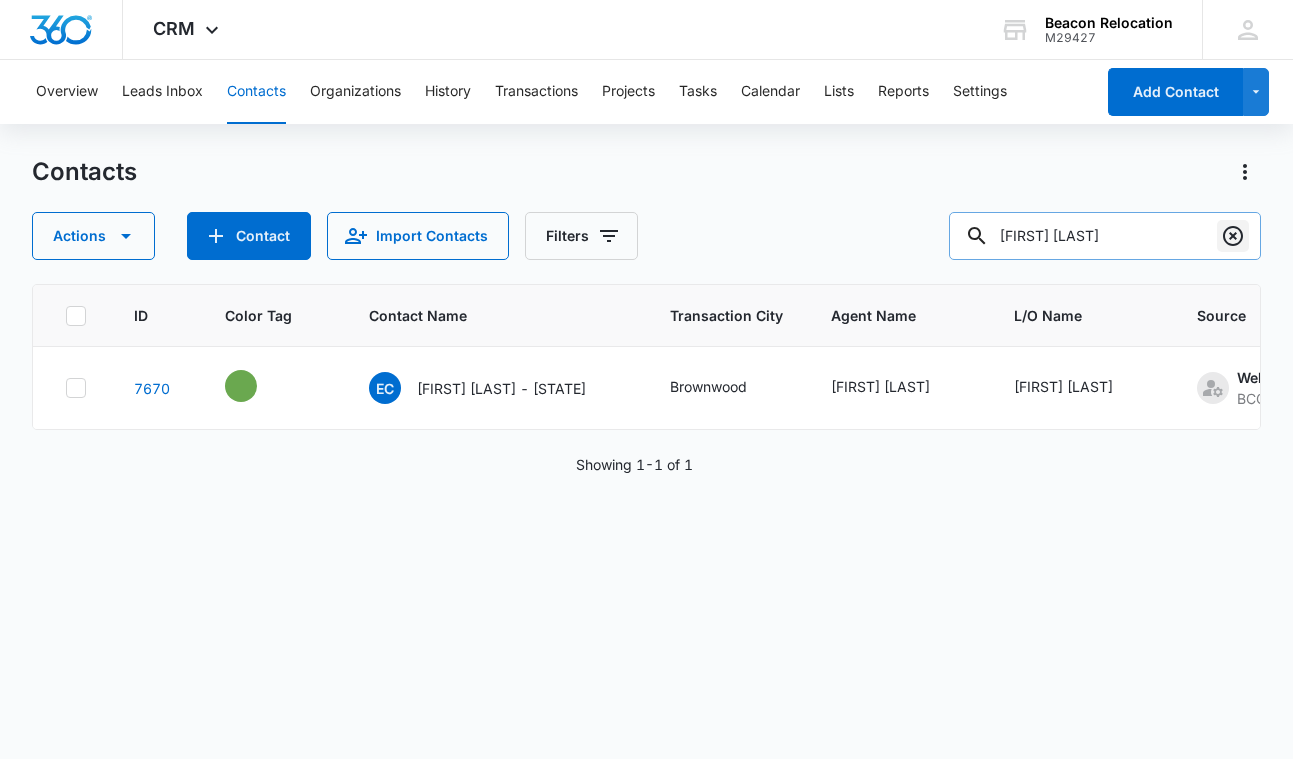 scroll, scrollTop: 0, scrollLeft: 0, axis: both 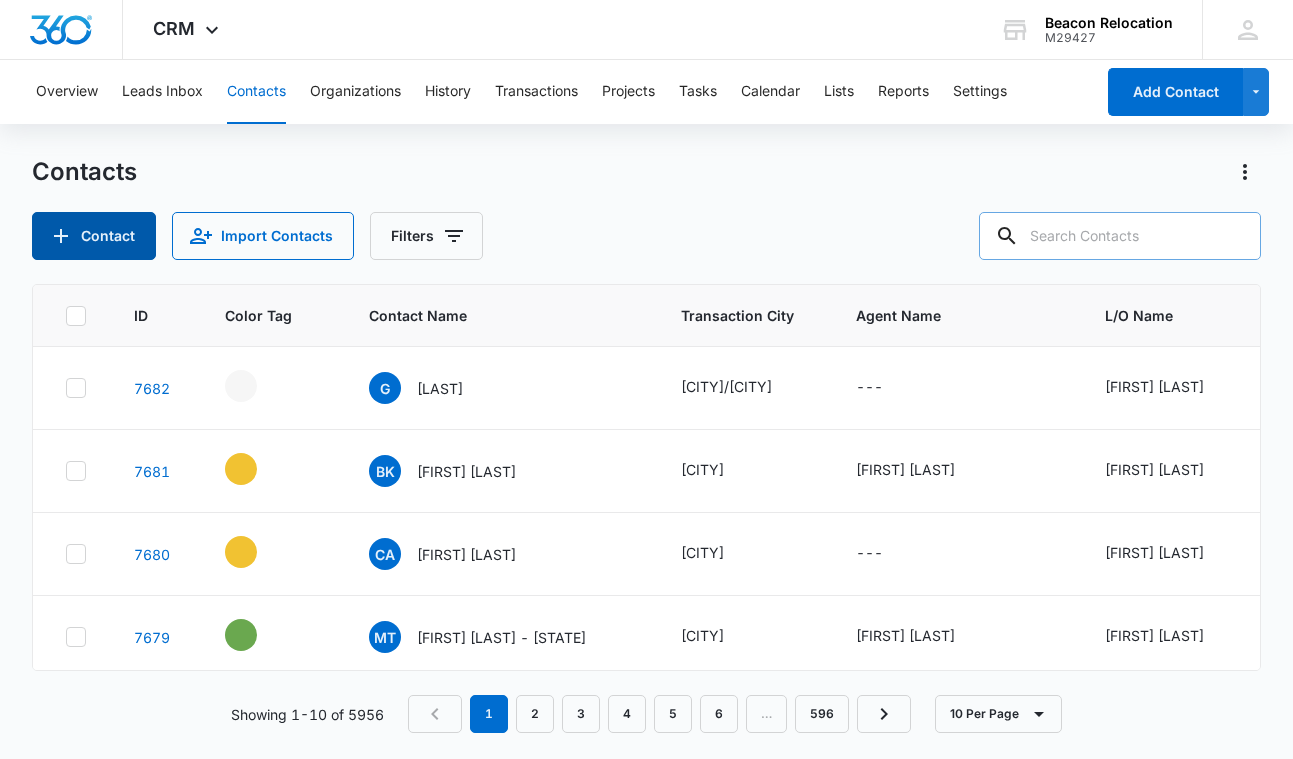 click on "Contact" at bounding box center (94, 236) 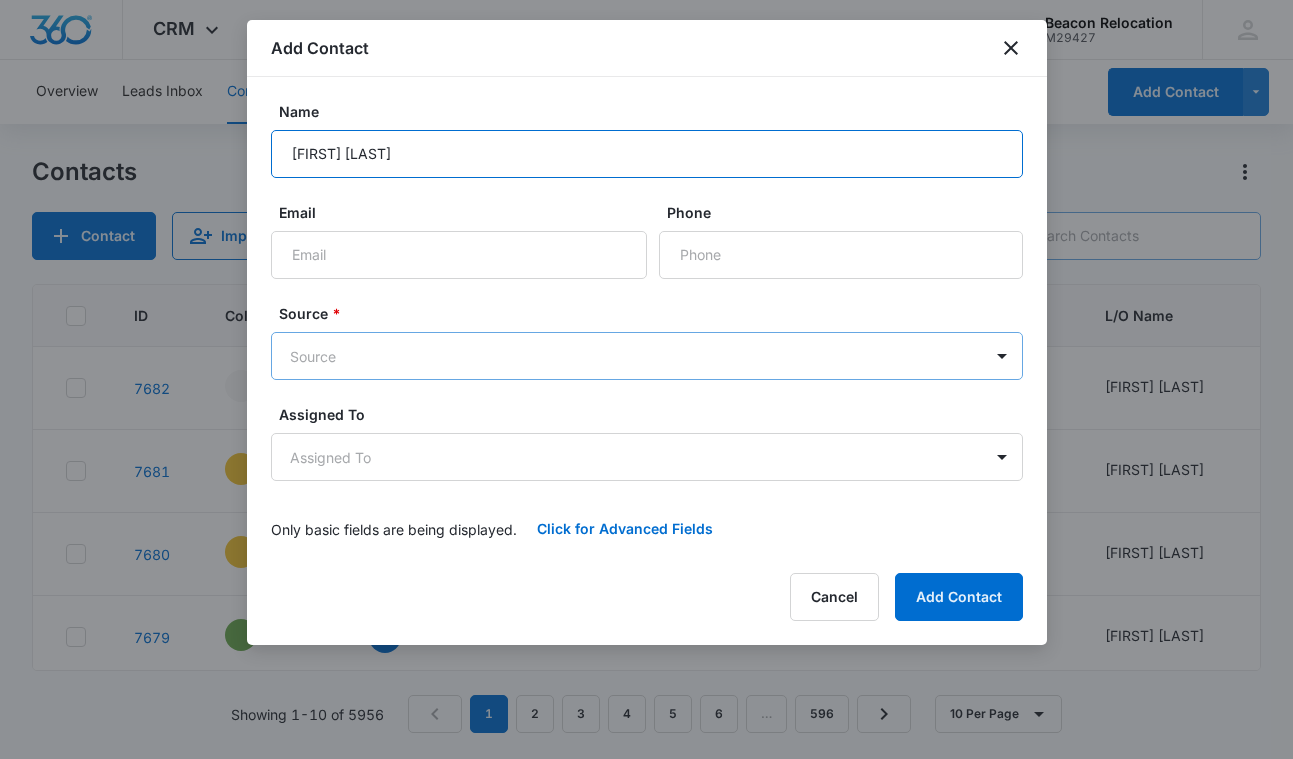 type on "[FIRST] [LAST]" 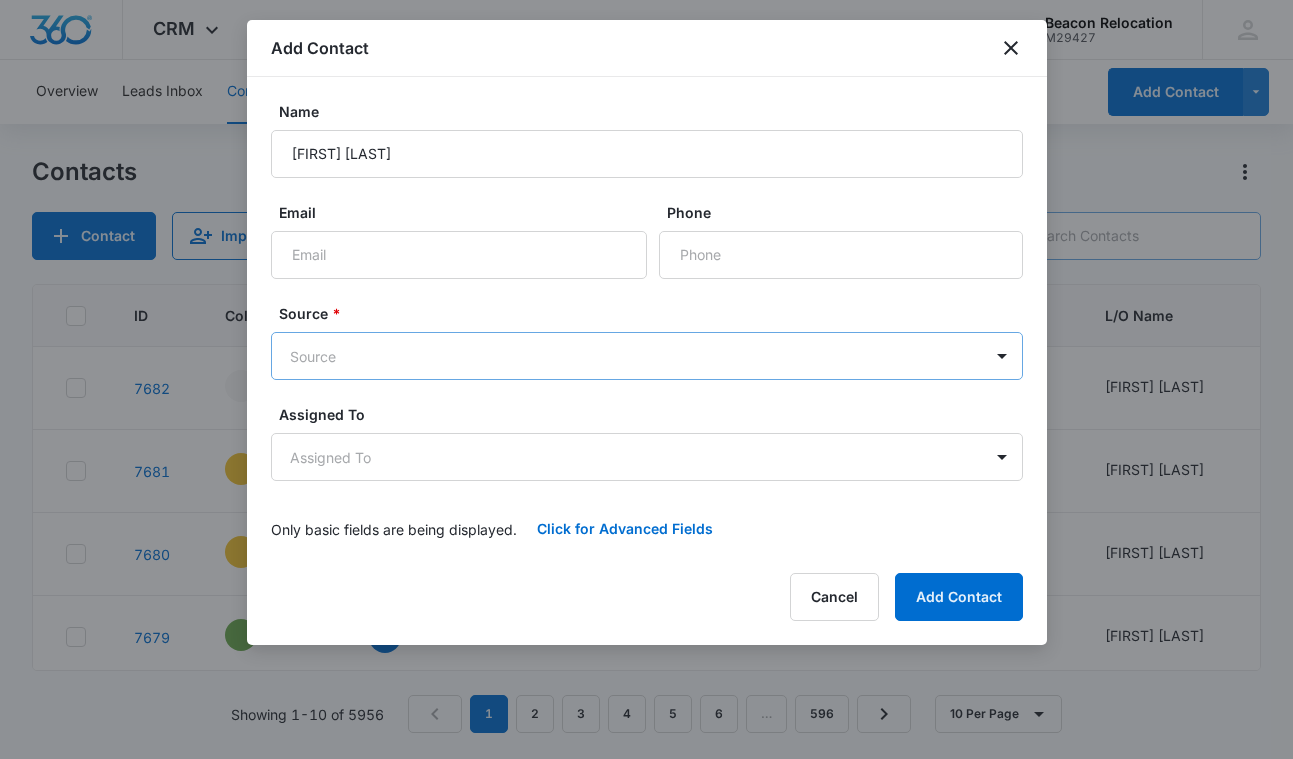 click on "CRM Apps Reputation Websites Forms CRM Email Social Shop Payments POS Content Ads Intelligence Files Brand Settings Beacon Relocation M29427 Your Accounts View All HB [FIRST] [LAST] [EMAIL] My Profile Notifications Support Logout Terms & Conditions &nbsp; &bull; &nbsp; Privacy Policy Overview Leads Inbox Contacts Organizations History Transactions Projects Tasks Calendar Lists Reports Settings Add Contact Contacts Contact Import Contacts Filters ID Color Tag Contact Name Transaction City Agent Name L/O Name Source Transaction State Assigned To Agent Email Agent Phone # 7682 G [LAST] [CITY]/[CITY] --- [FIRST] [LAST] Web - NBKC Application BCC Import [STATE] --- --- --- 7681 BK [LAST] [CITY] [CITY] [FIRST] [LAST] Web - Loan Originator Application BCC Import [STATE] [FIRST] [LAST] --- --- 7680 CA [LAST] [CITY] --- [FIRST] [LAST] Web - Loan Originator Application BCC Import [STATE] [FIRST] [LAST] --- ---" at bounding box center (646, 379) 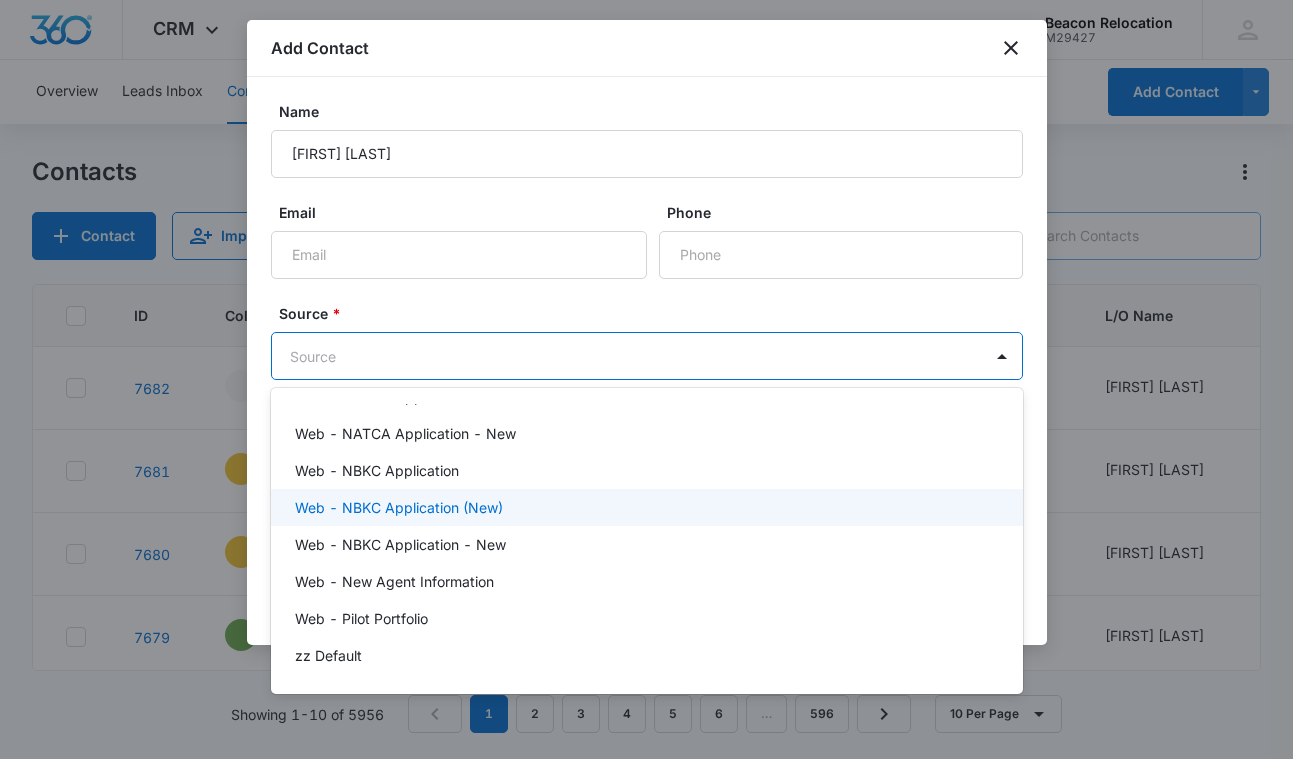 scroll, scrollTop: 519, scrollLeft: 0, axis: vertical 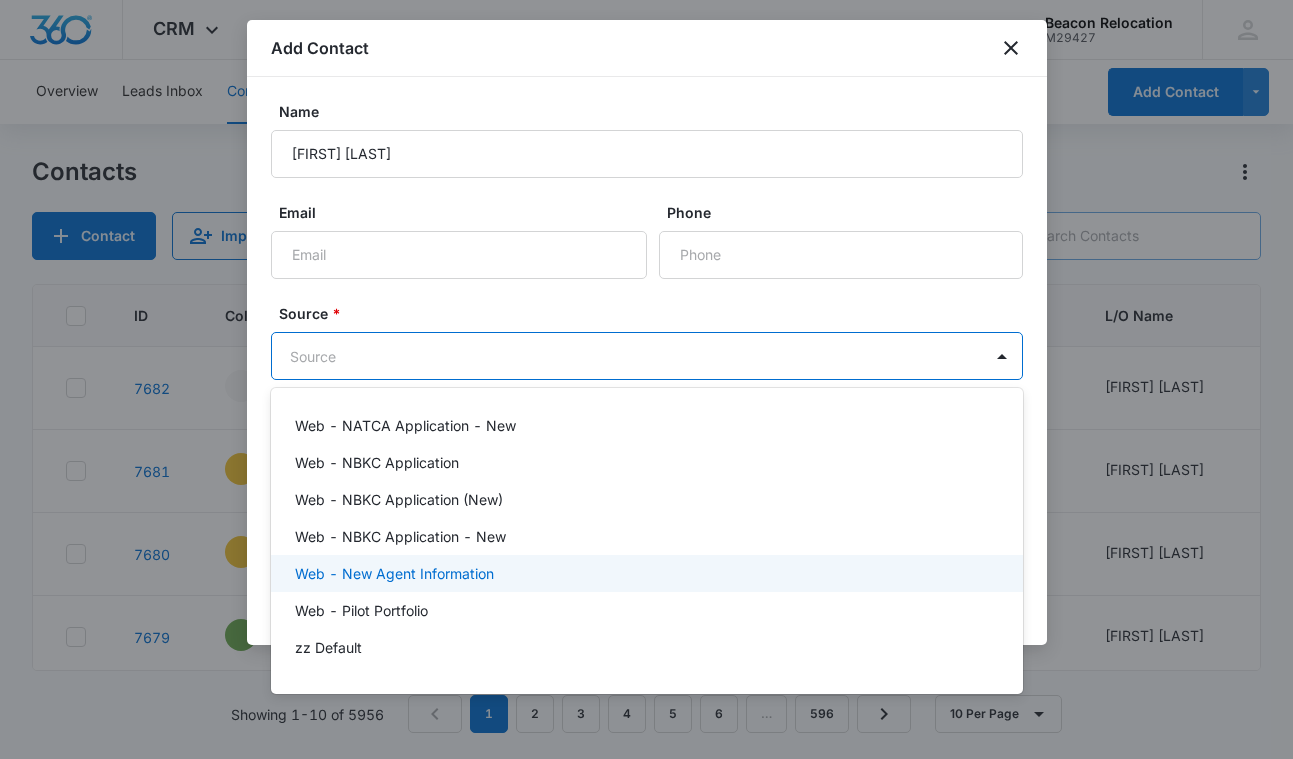 click on "Web - New Agent Information" at bounding box center [394, 573] 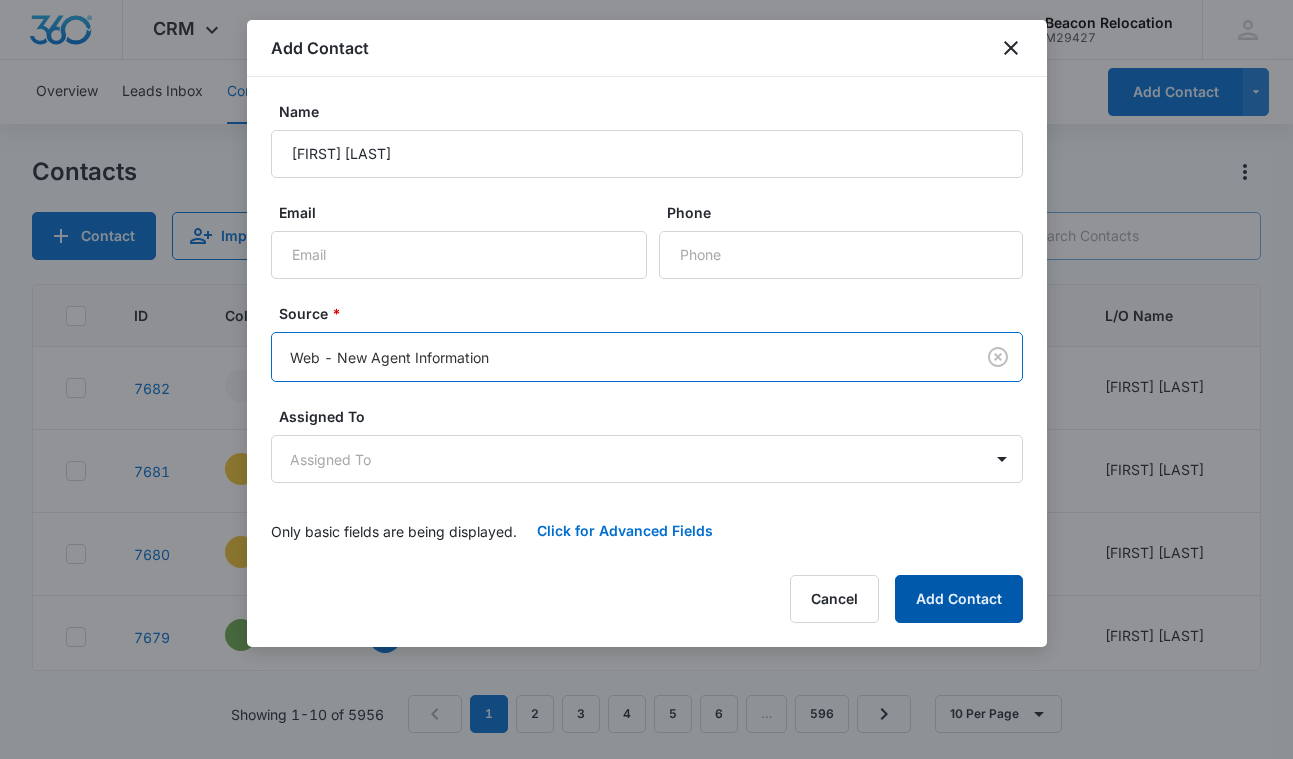click on "Add Contact" at bounding box center [959, 599] 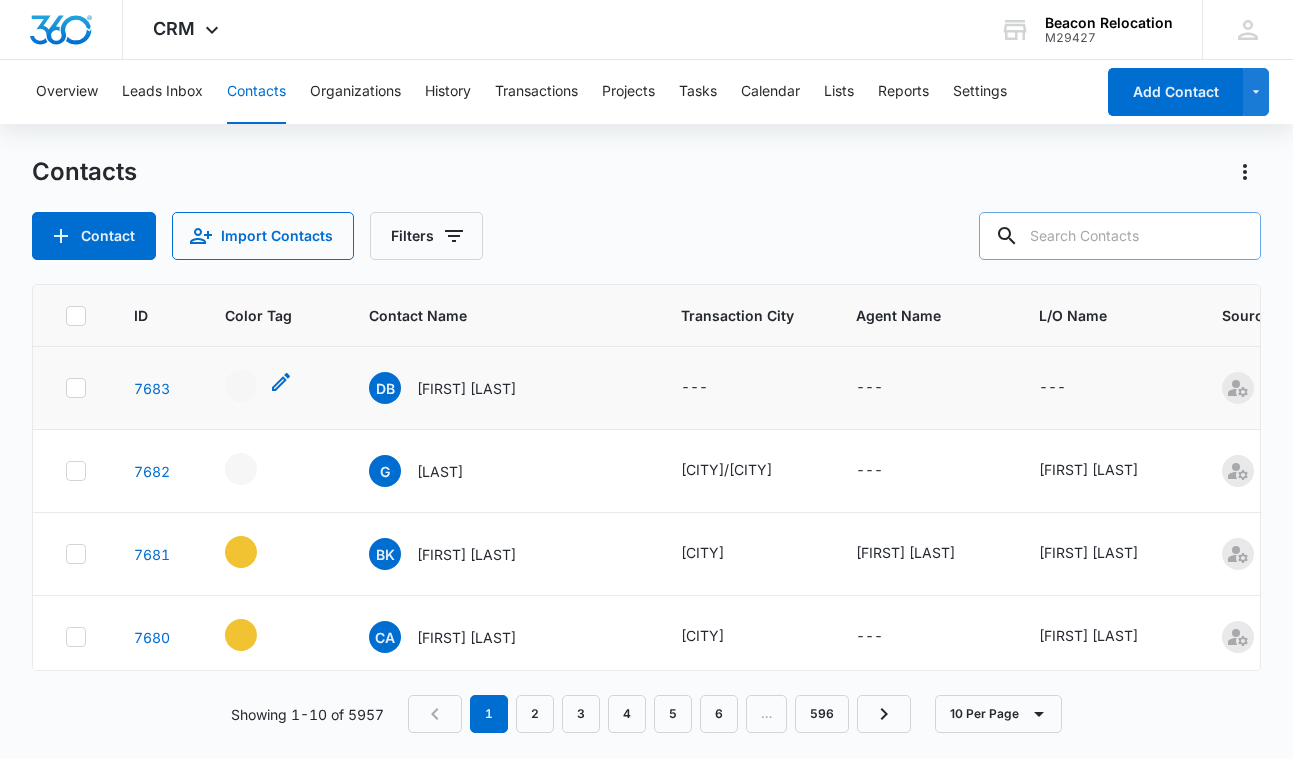 click 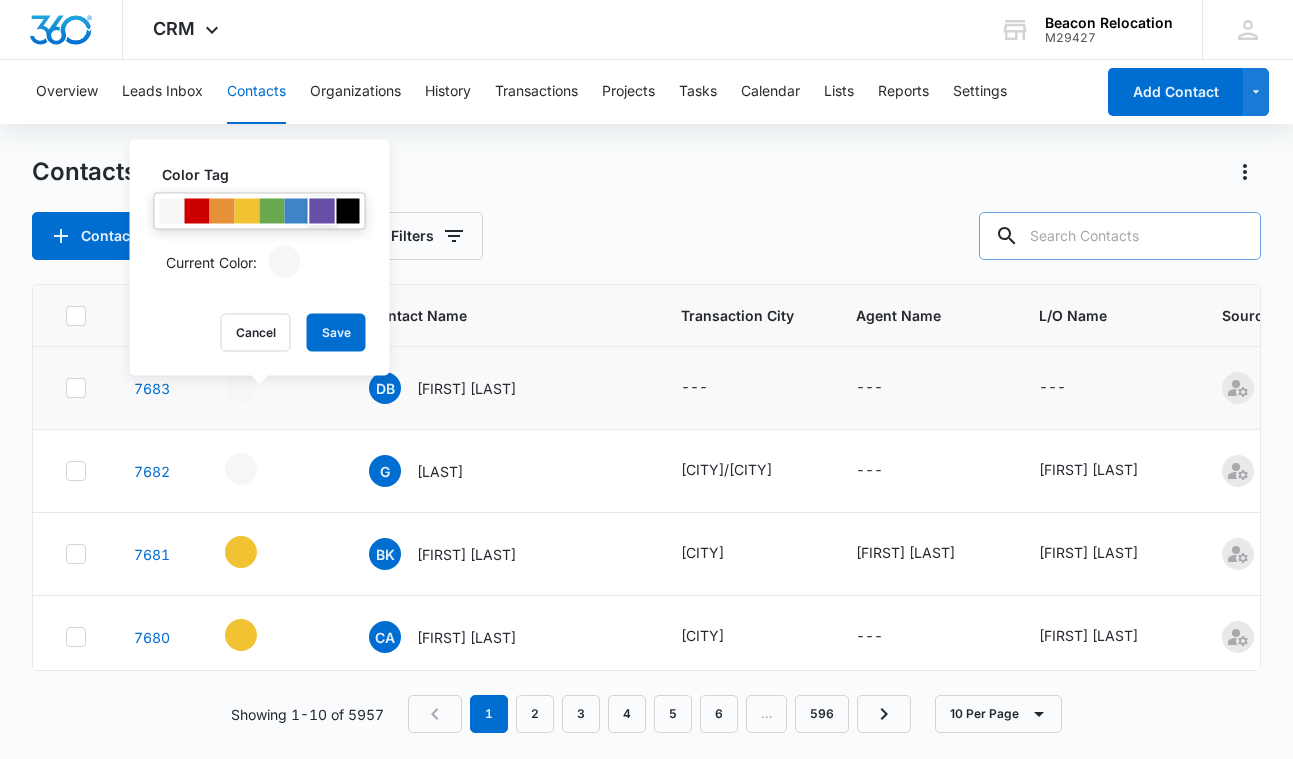 click at bounding box center [322, 211] 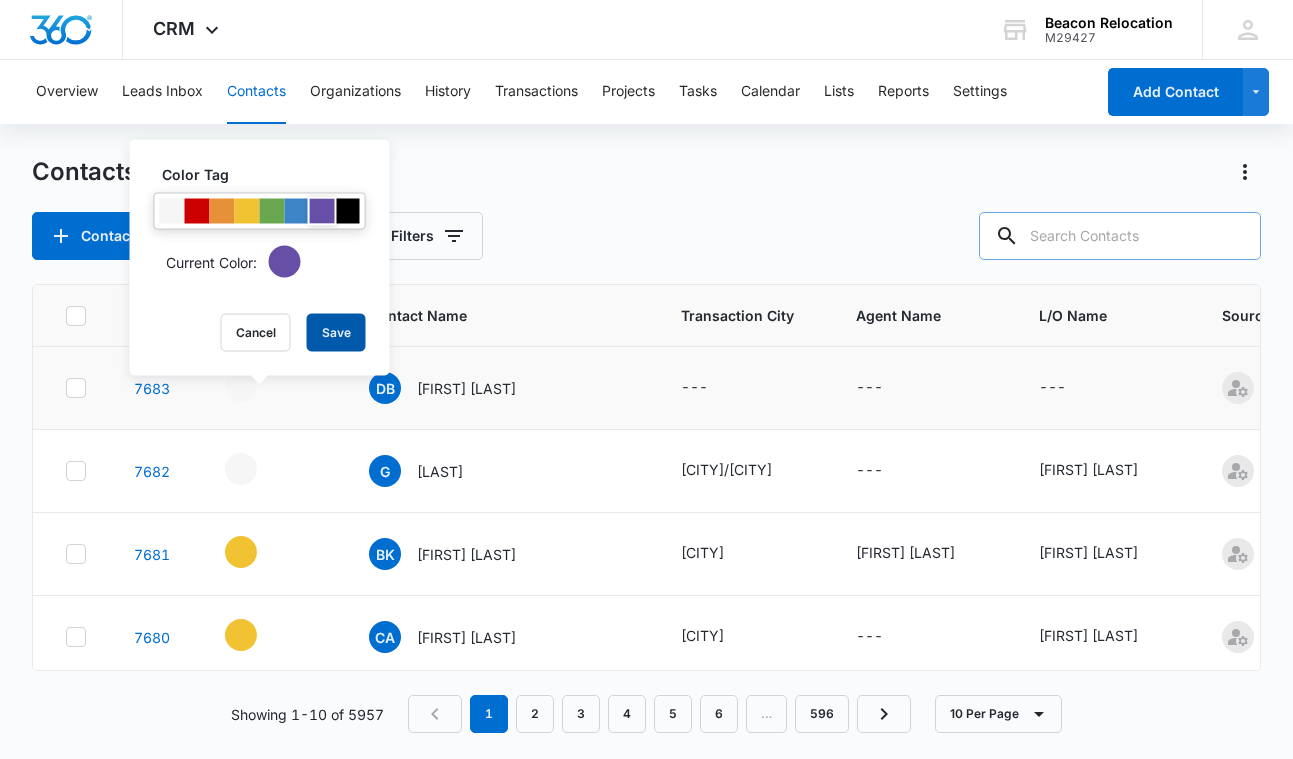 click on "Save" at bounding box center (336, 333) 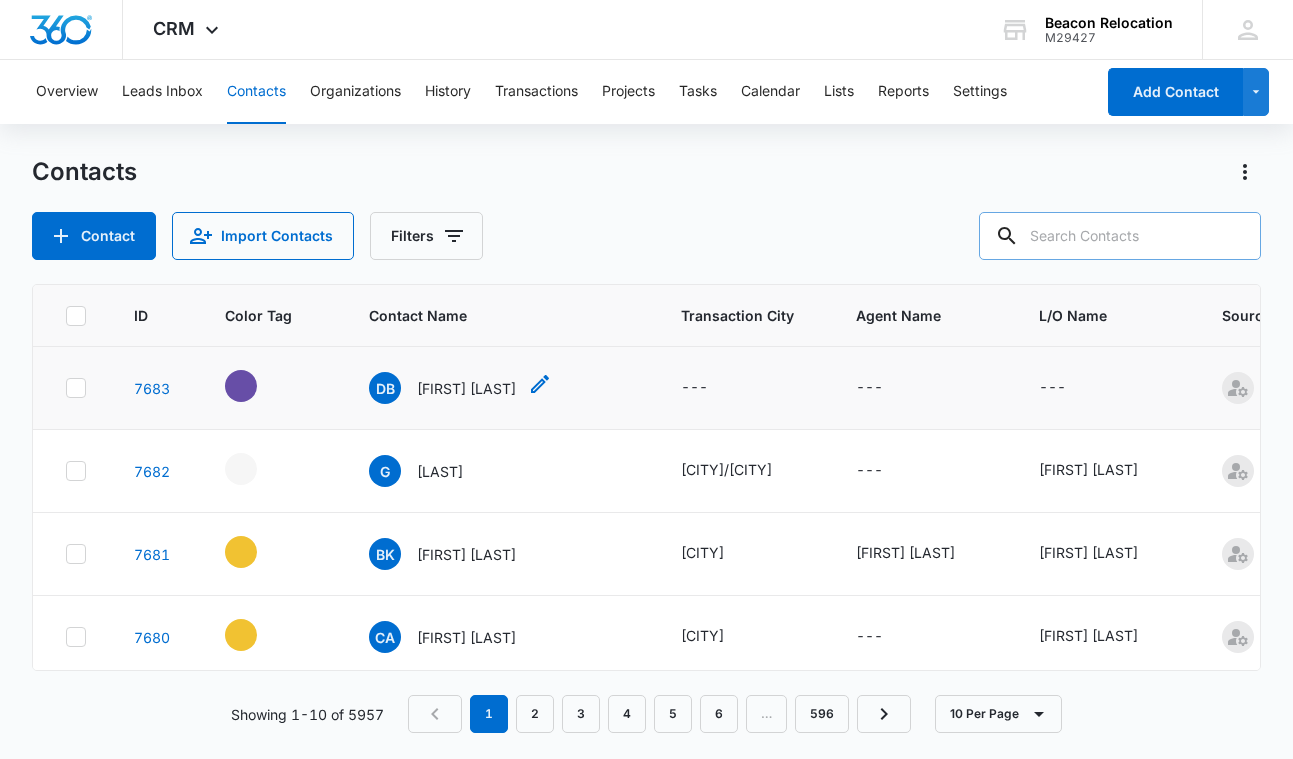 click 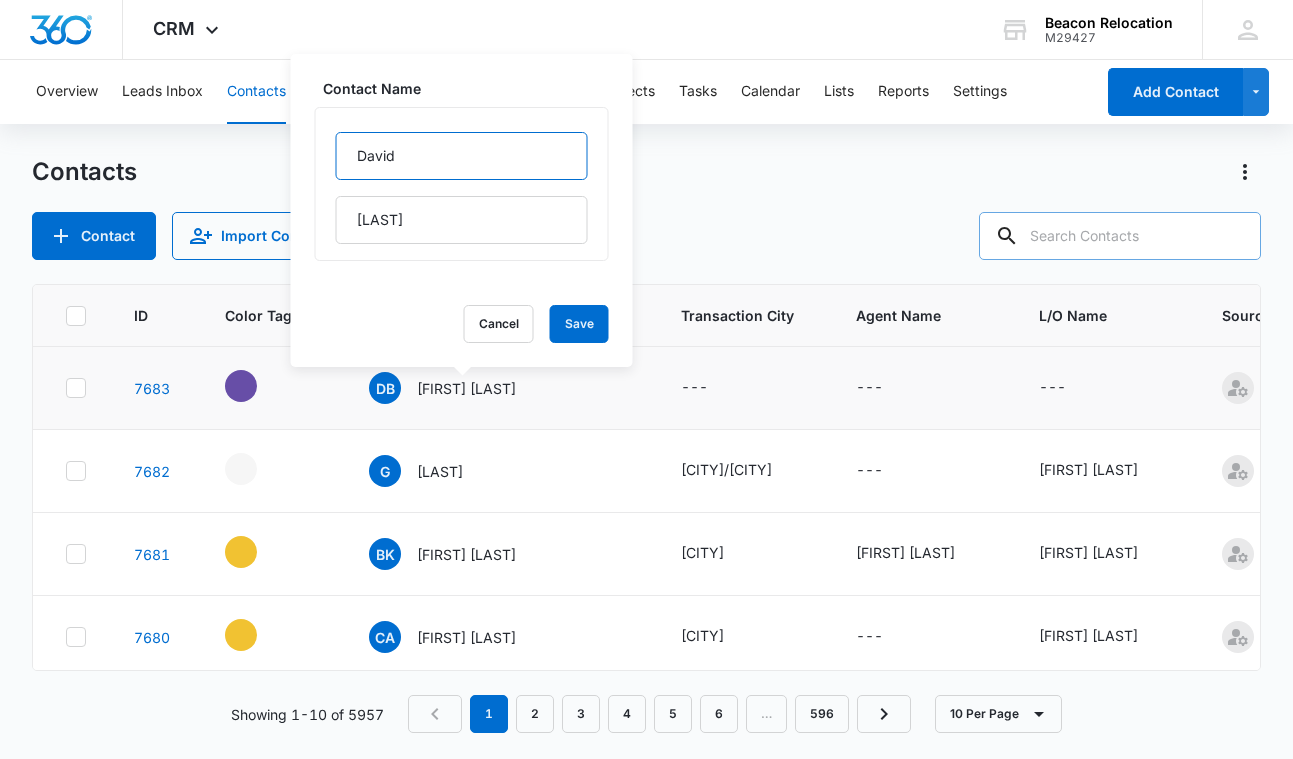 click on "David" at bounding box center [462, 156] 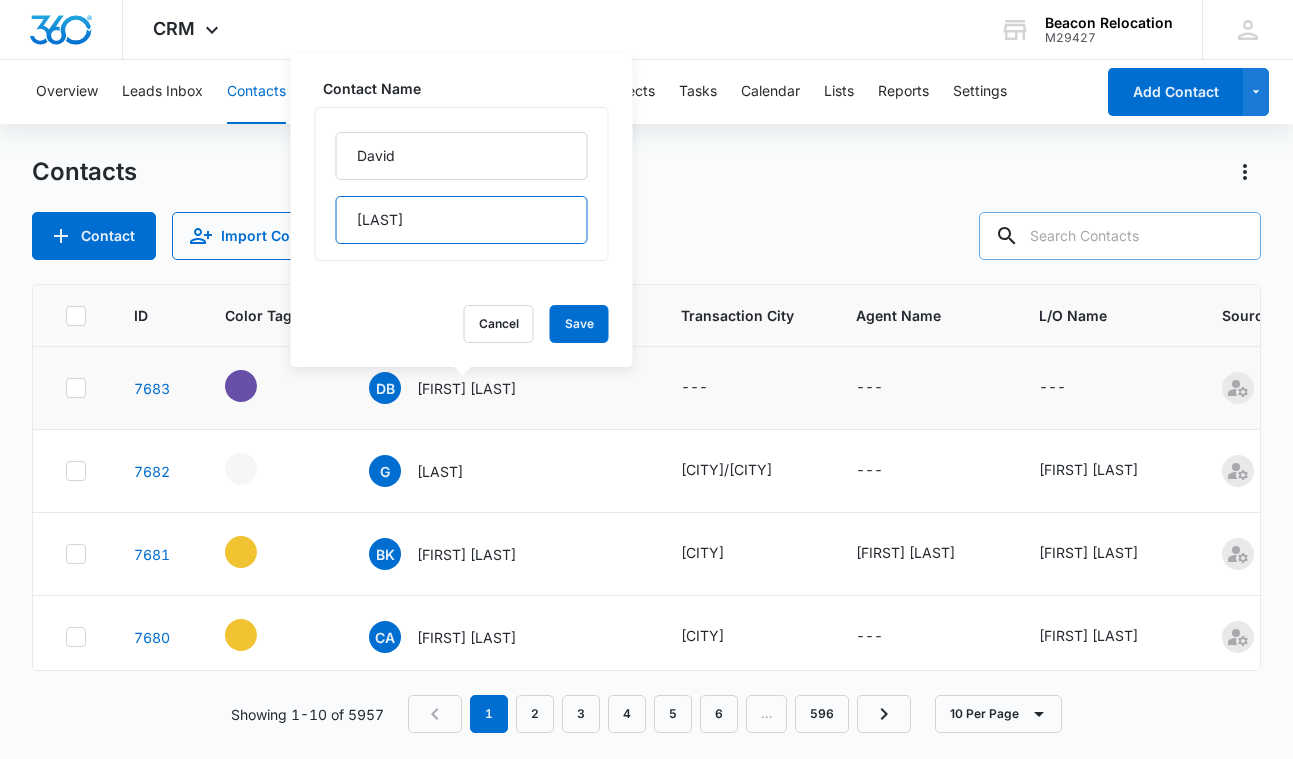 drag, startPoint x: 426, startPoint y: 221, endPoint x: 351, endPoint y: 220, distance: 75.00667 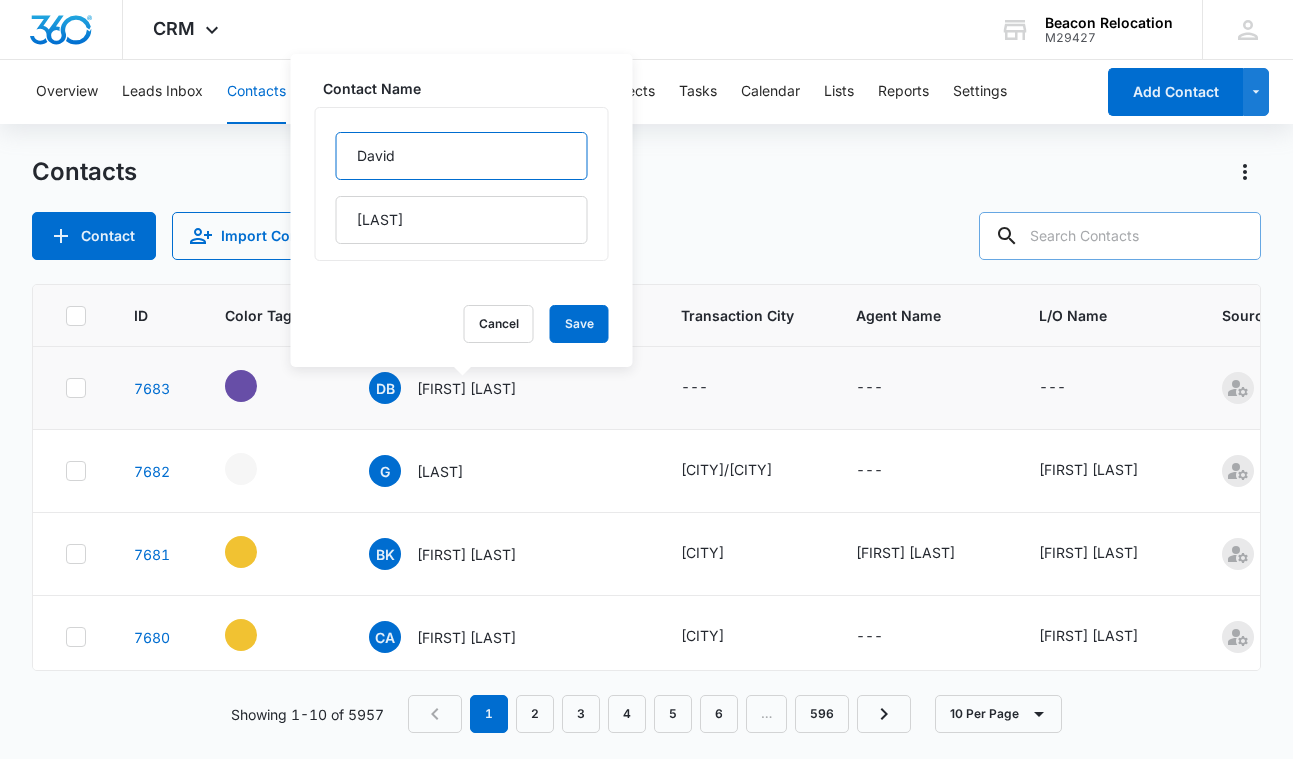 click on "David" at bounding box center (462, 156) 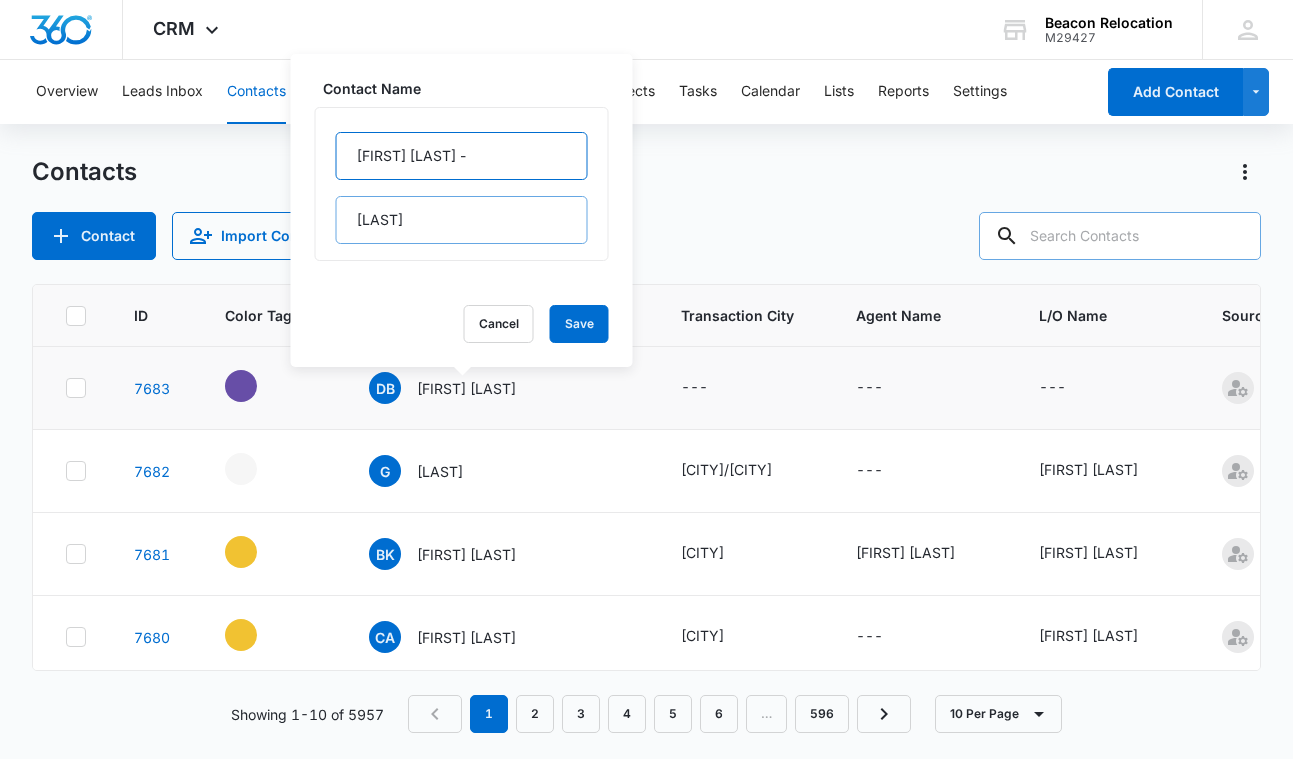type on "[FIRST] [LAST] -" 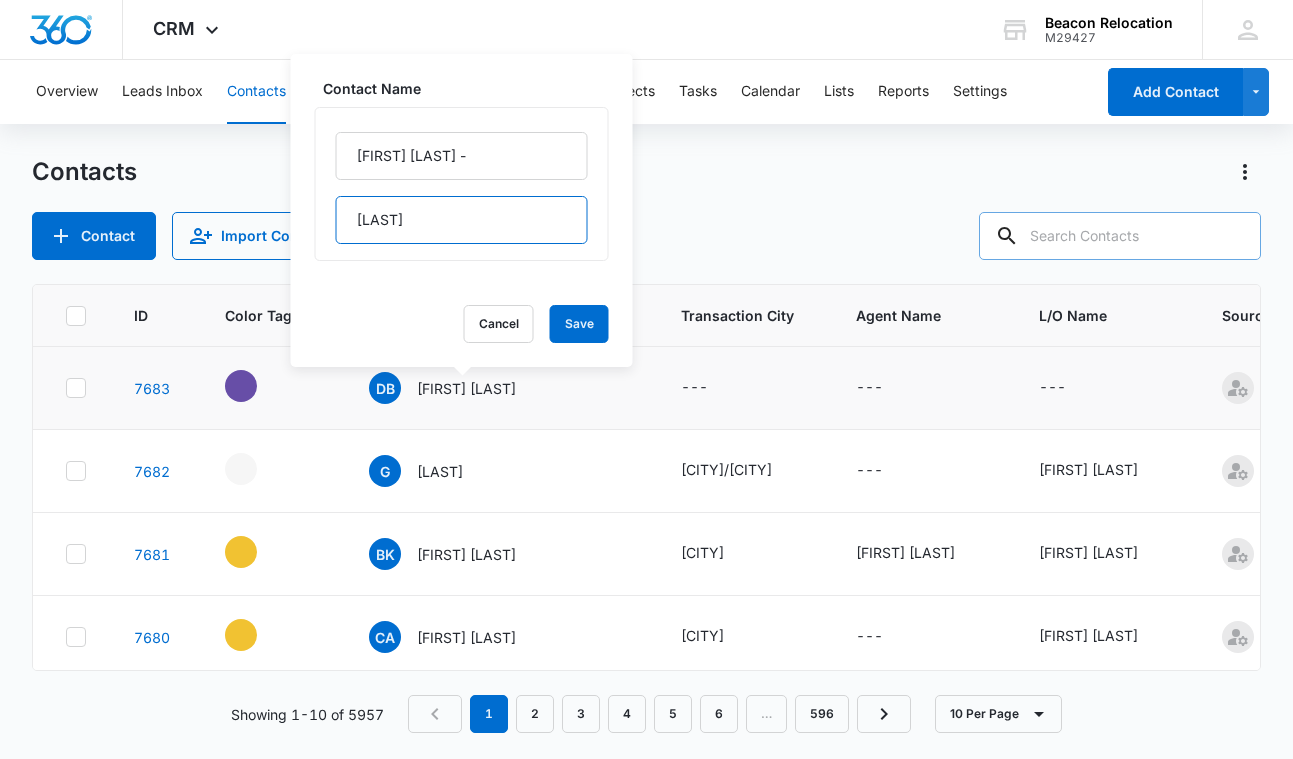drag, startPoint x: 459, startPoint y: 222, endPoint x: 332, endPoint y: 211, distance: 127.47549 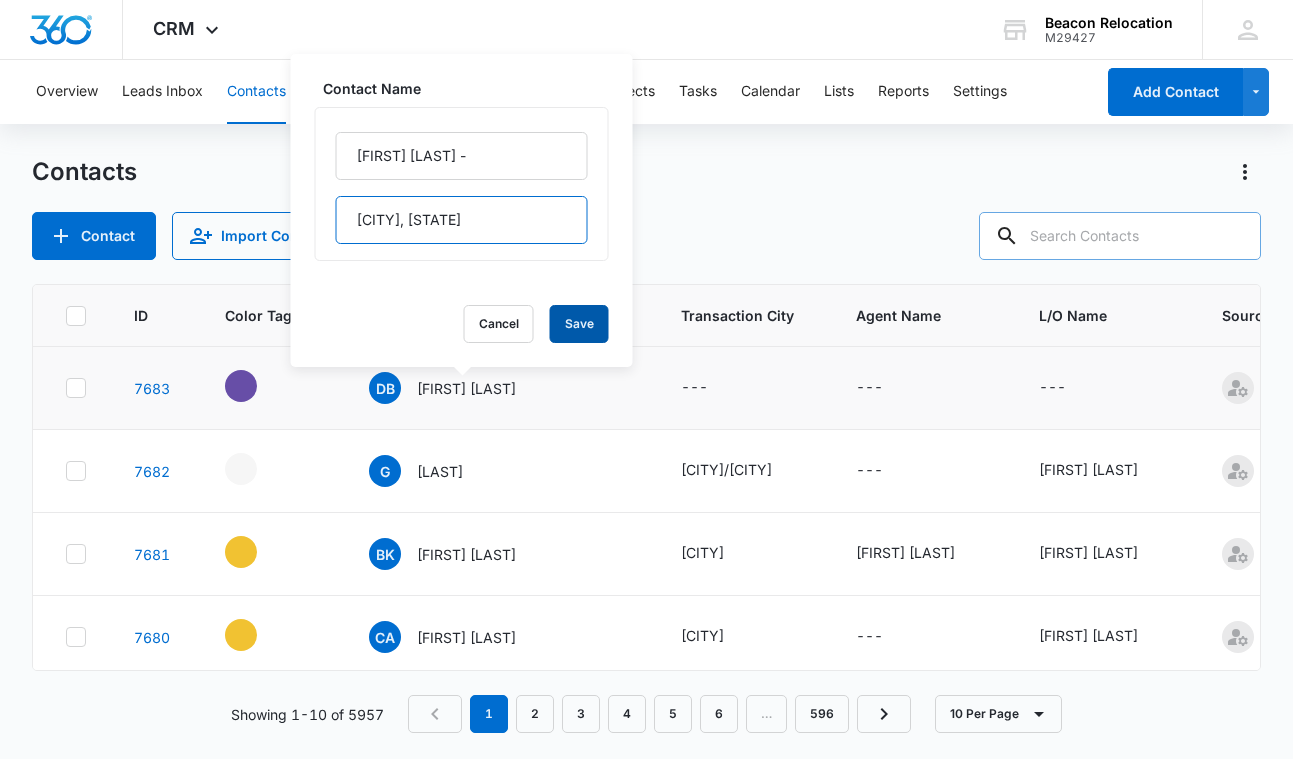 type on "[CITY], [STATE]" 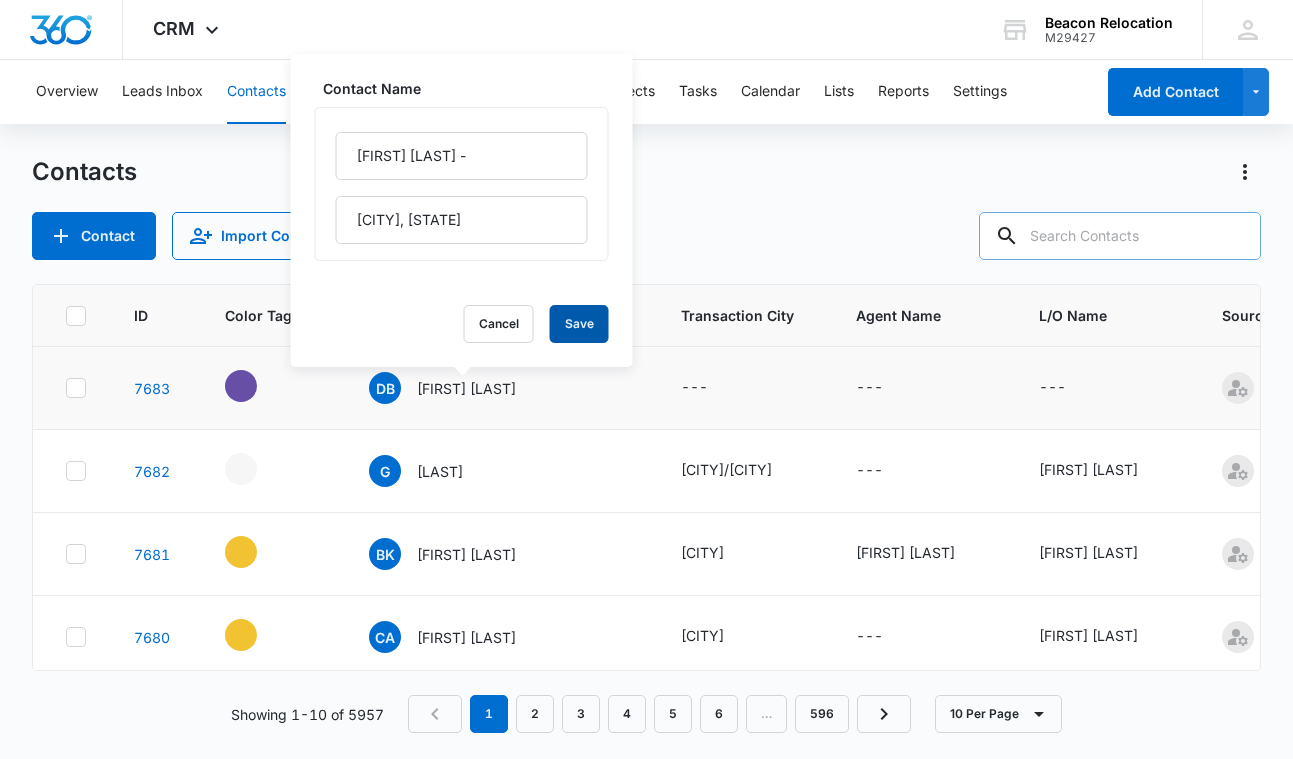 click on "Save" at bounding box center [579, 324] 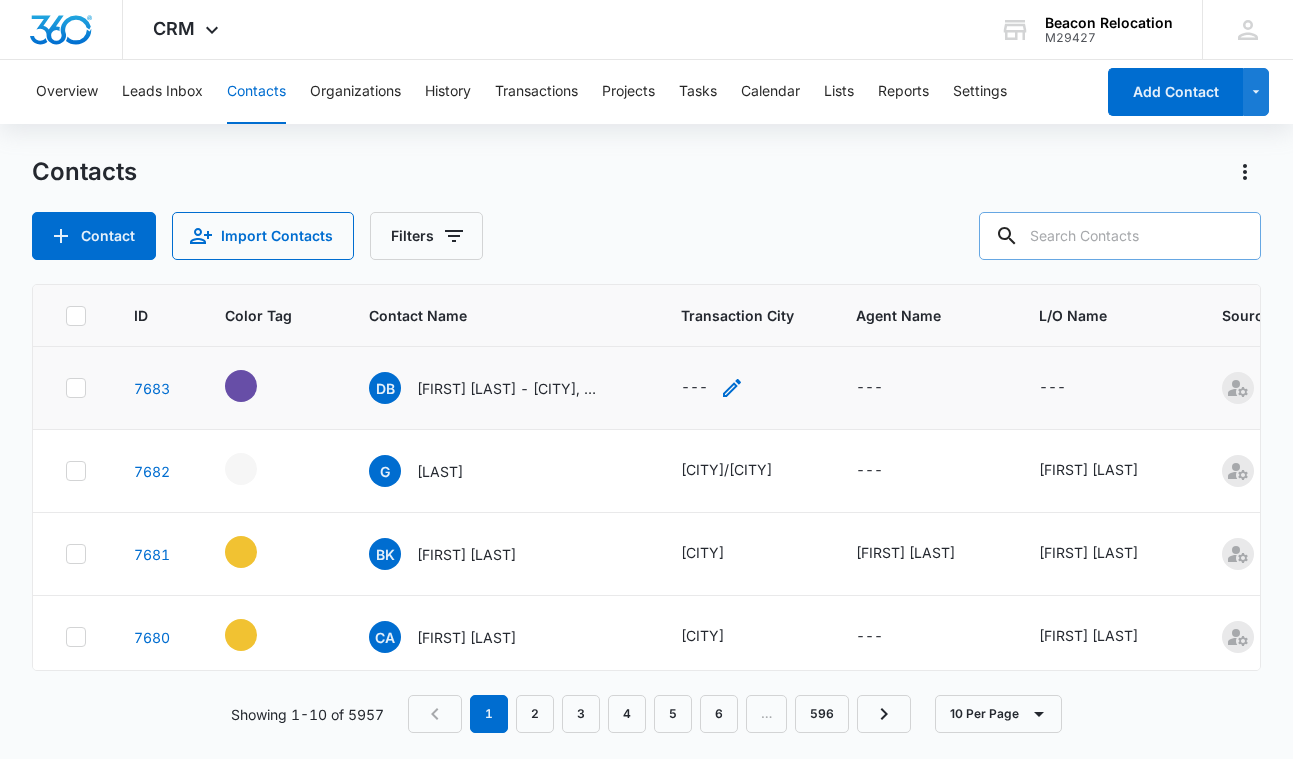 click 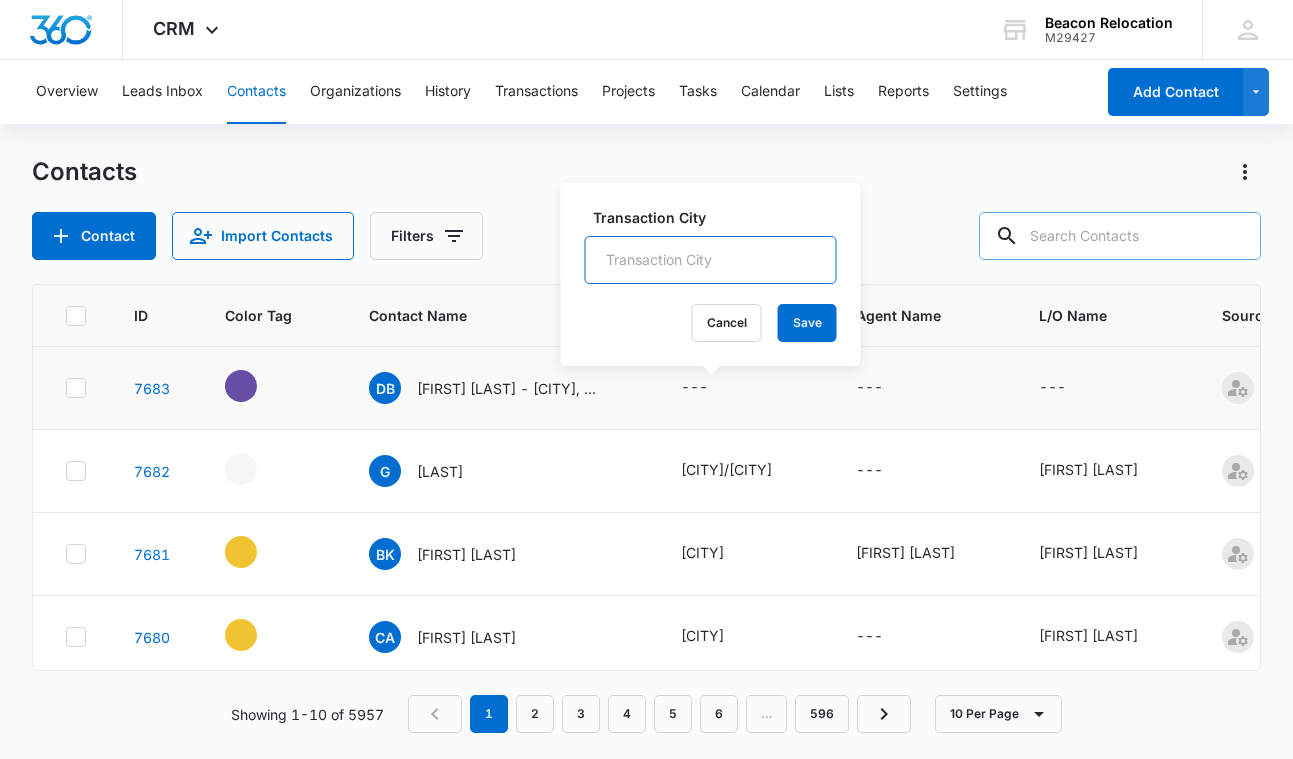 click on "Transaction City" at bounding box center (711, 260) 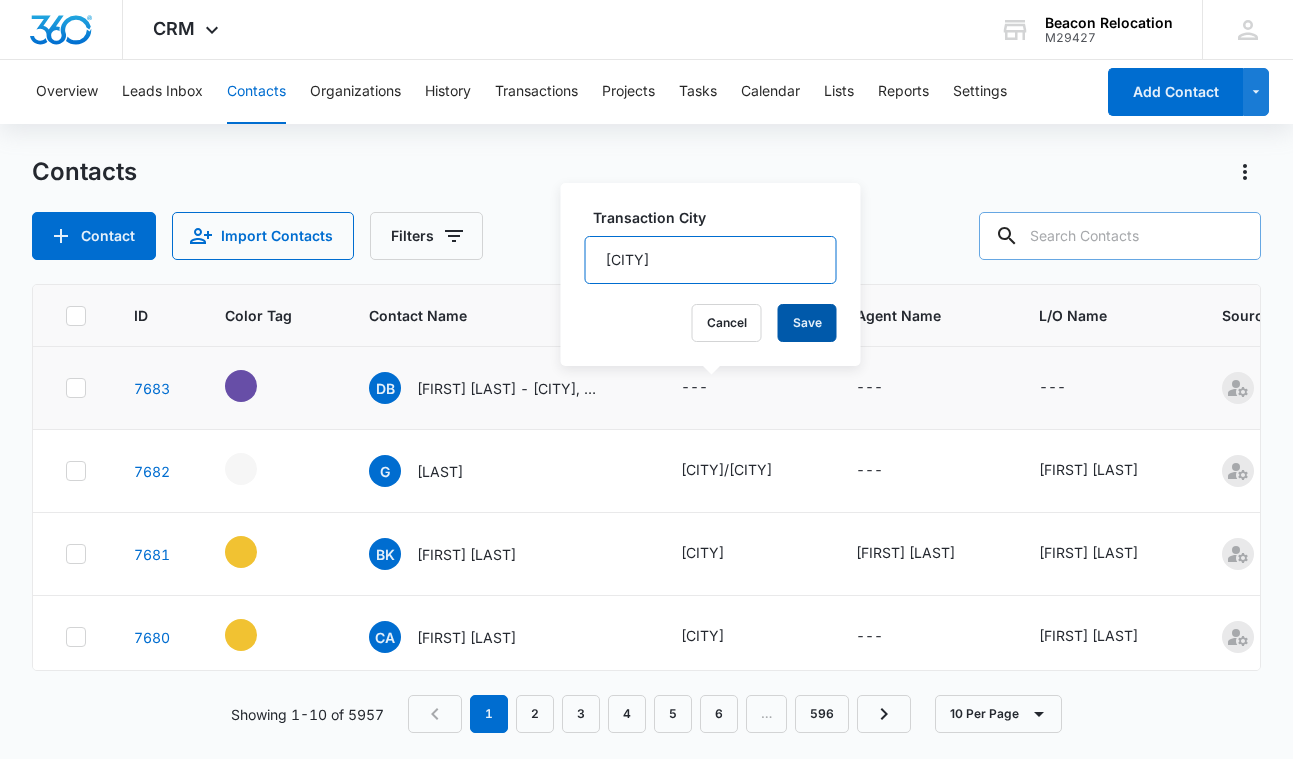 type on "[CITY]" 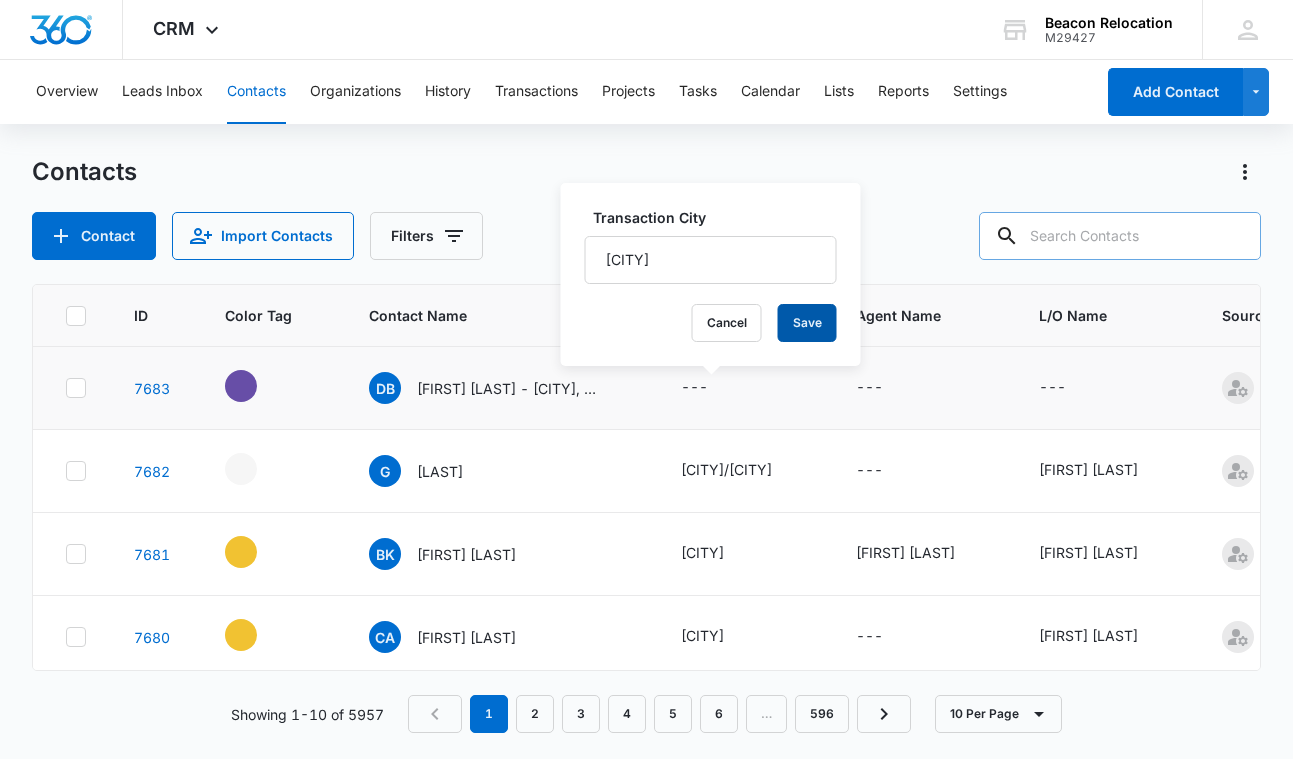 click on "Save" at bounding box center [807, 323] 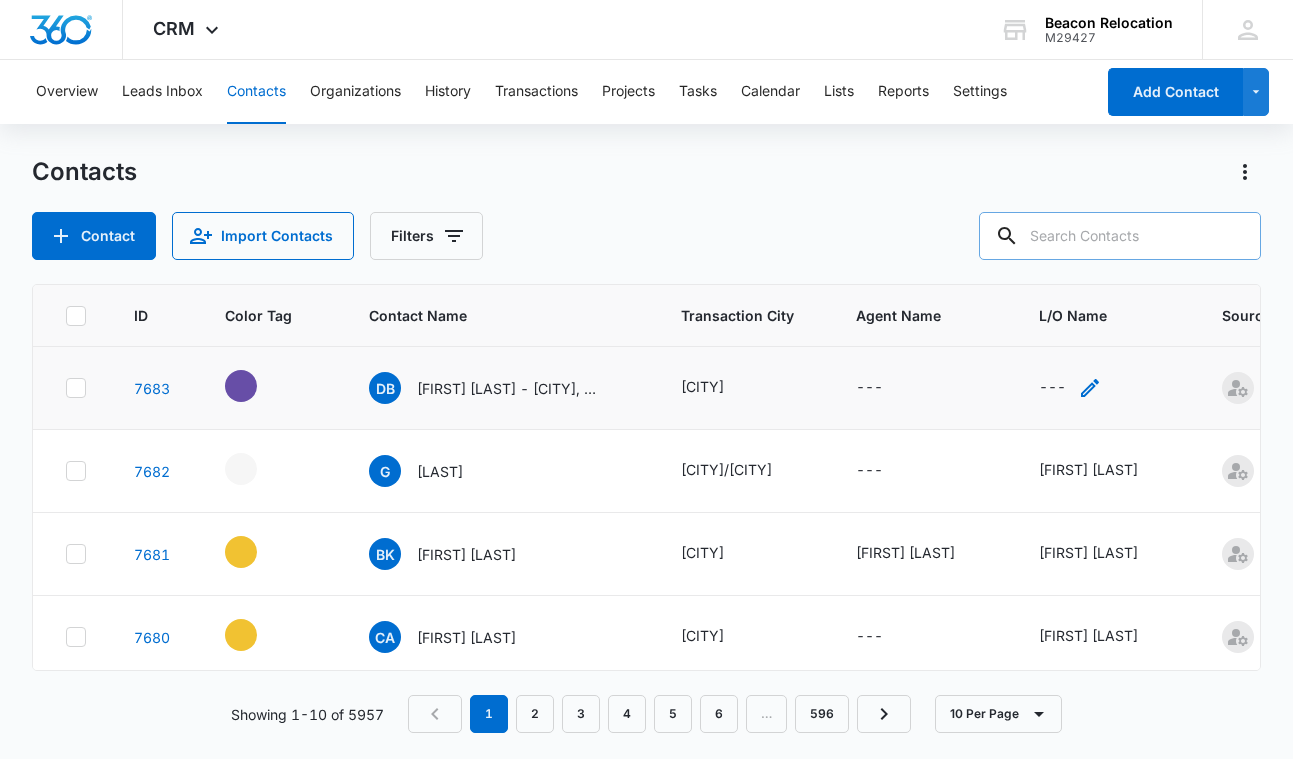 click 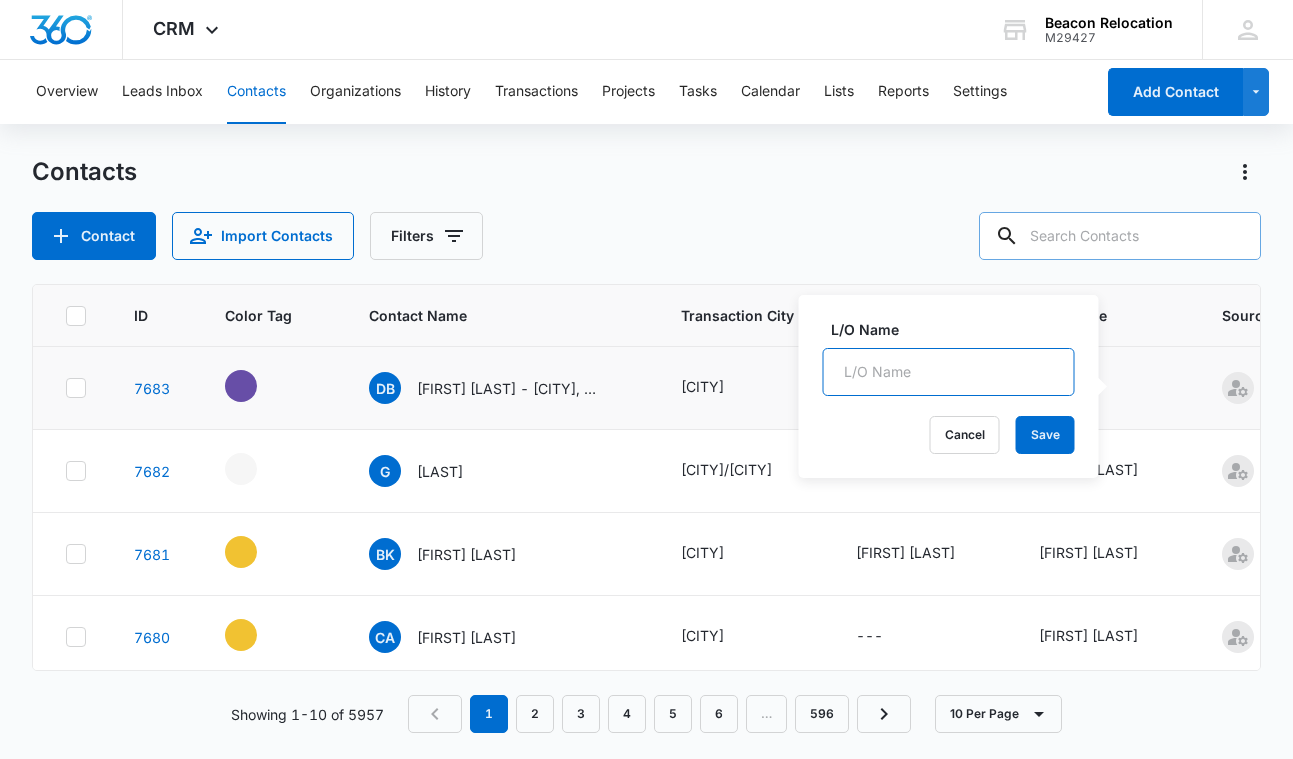 click on "L/O Name" at bounding box center [949, 372] 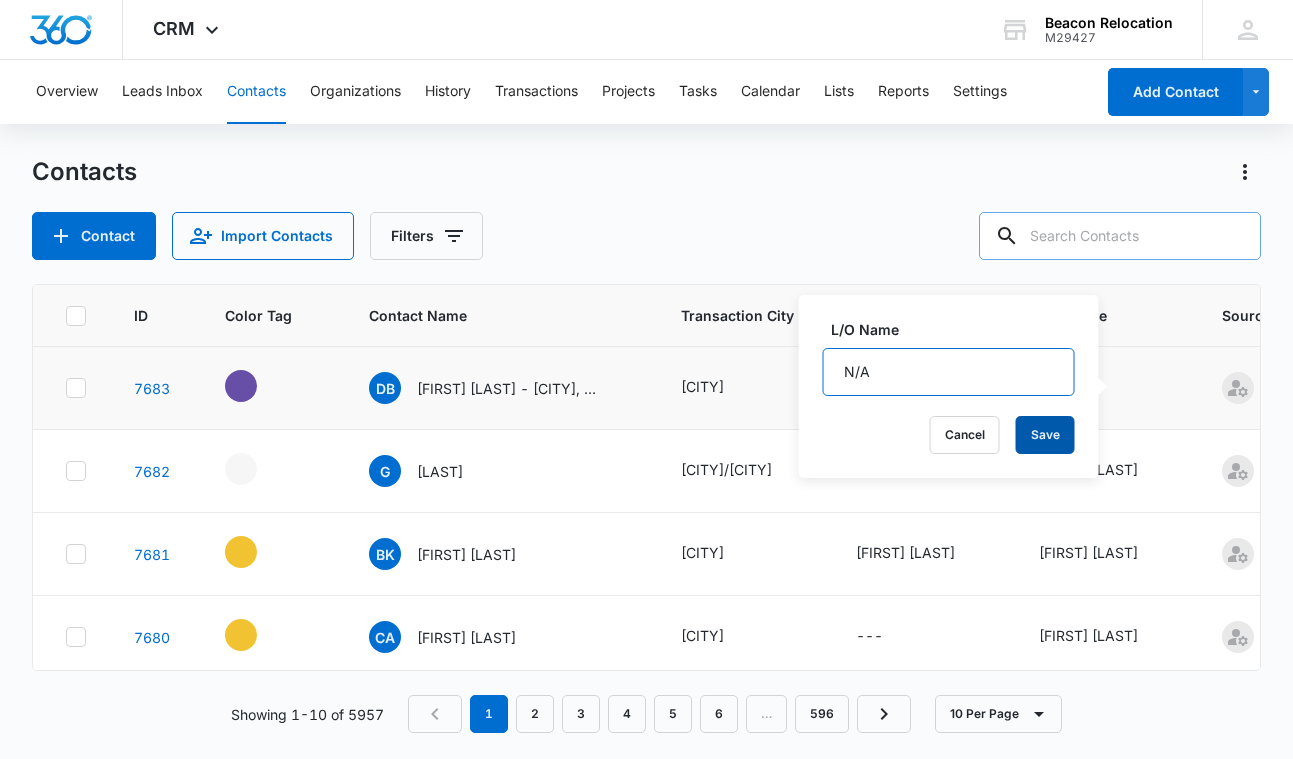 type on "N/A" 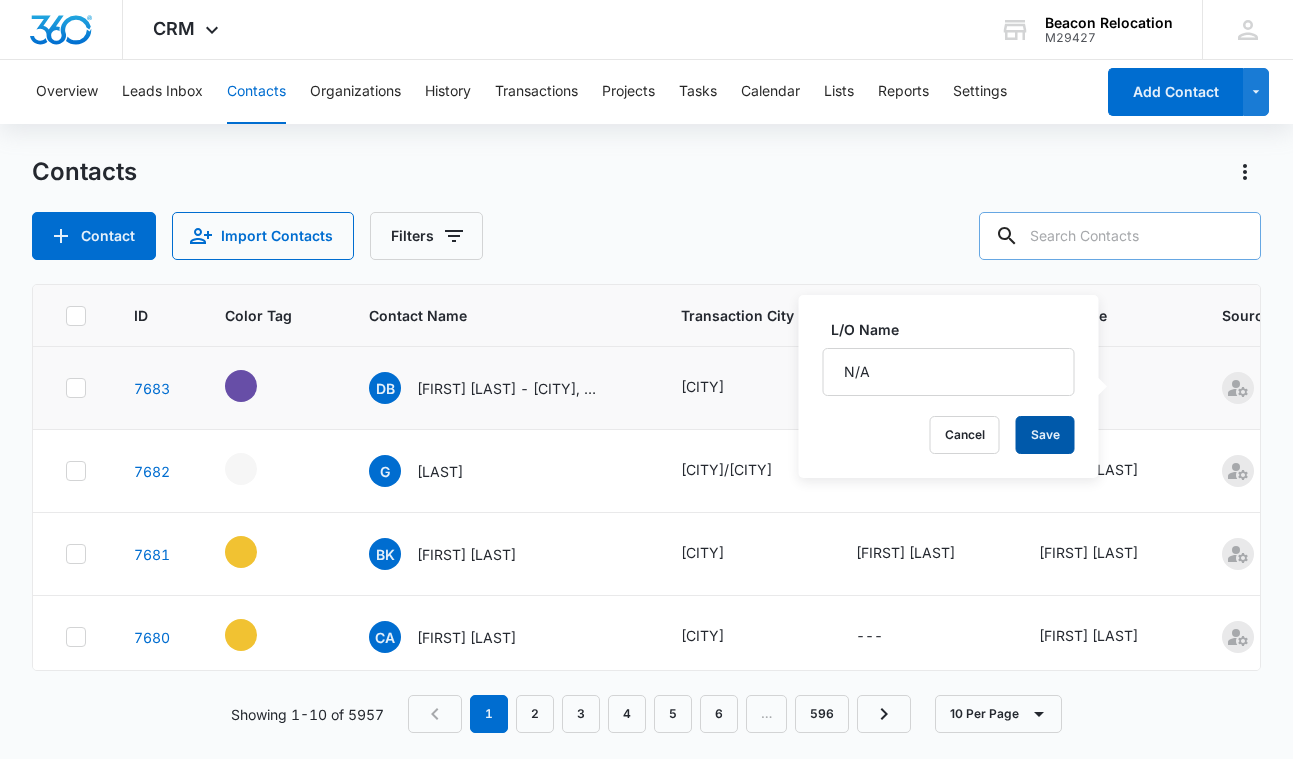 click on "Save" at bounding box center (1045, 435) 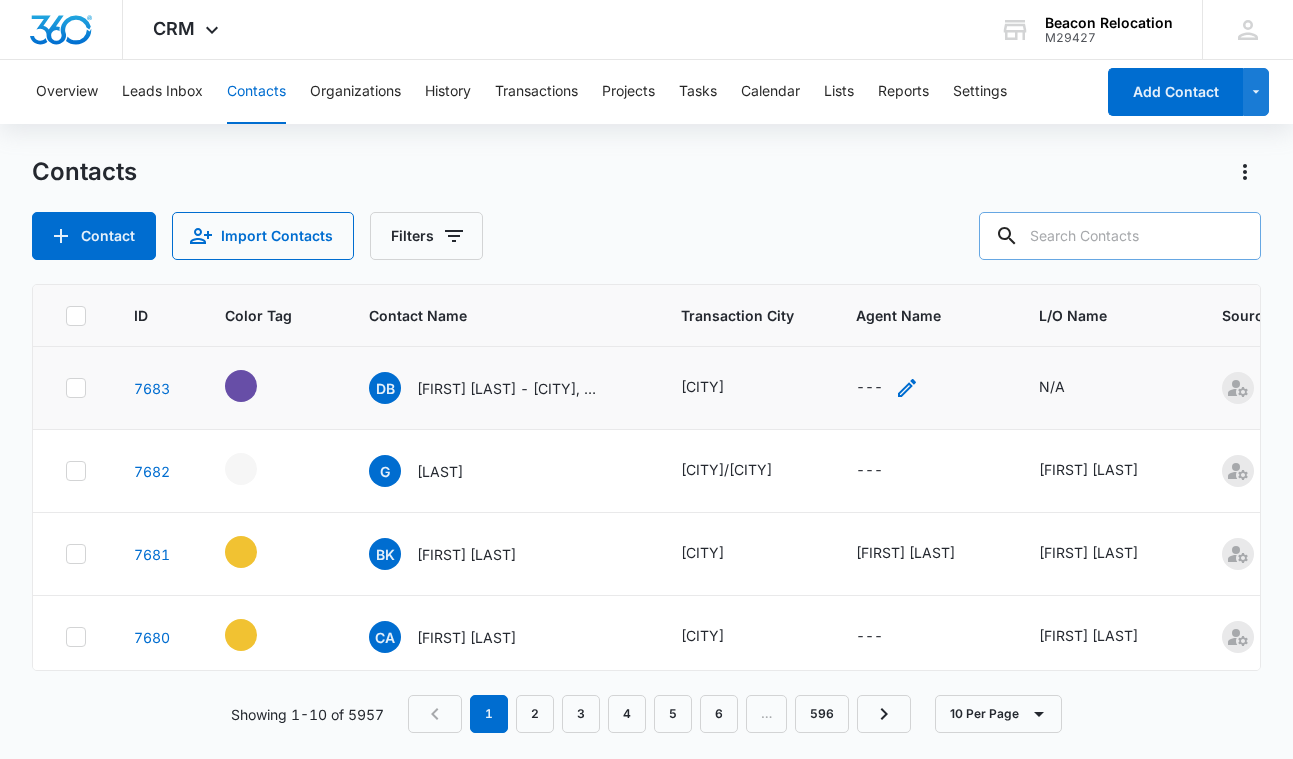 click 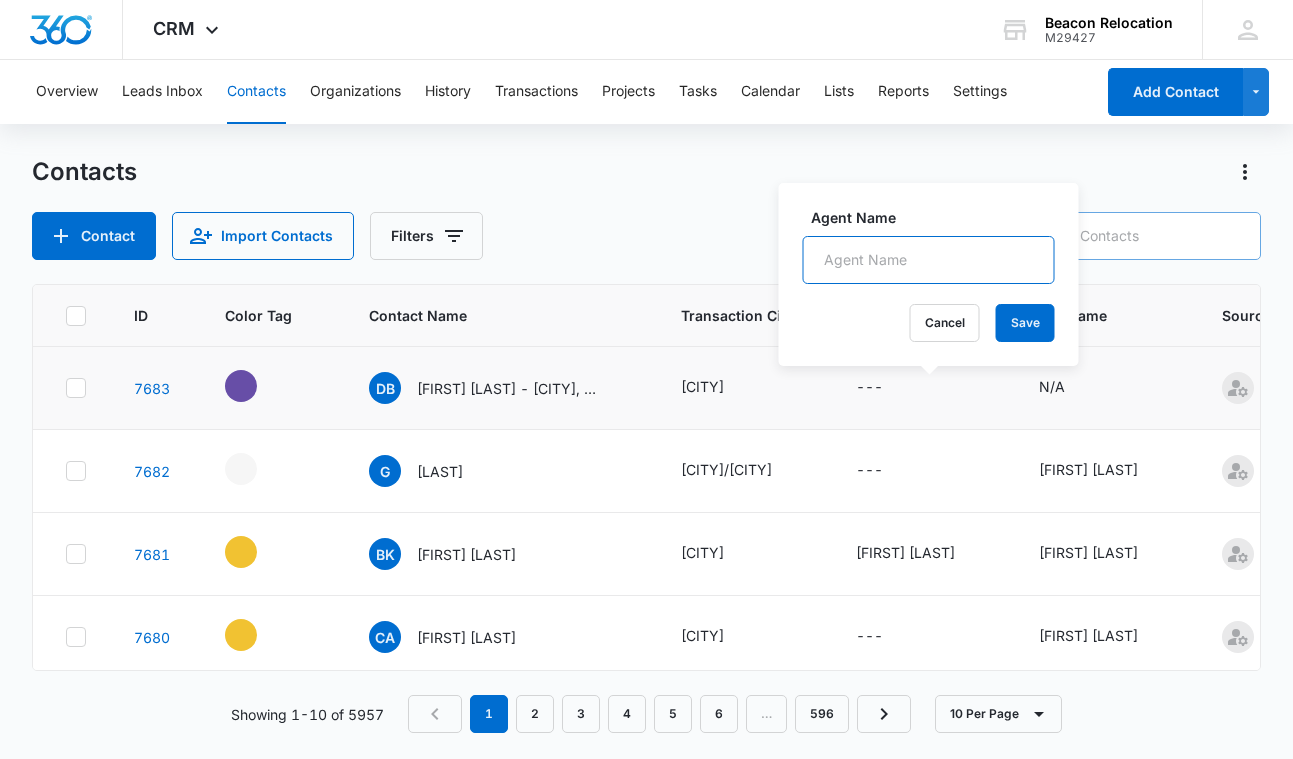 click on "Agent Name" at bounding box center (929, 260) 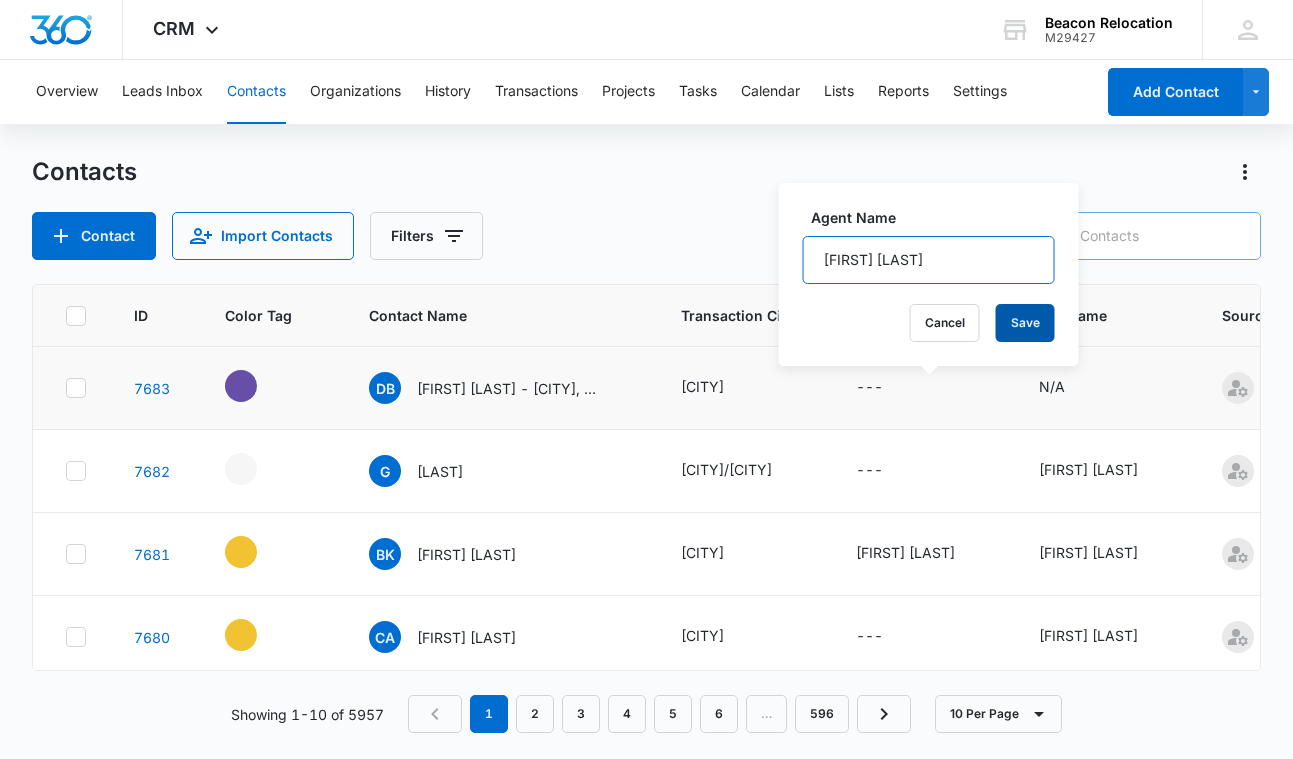 type on "[FIRST] [LAST]" 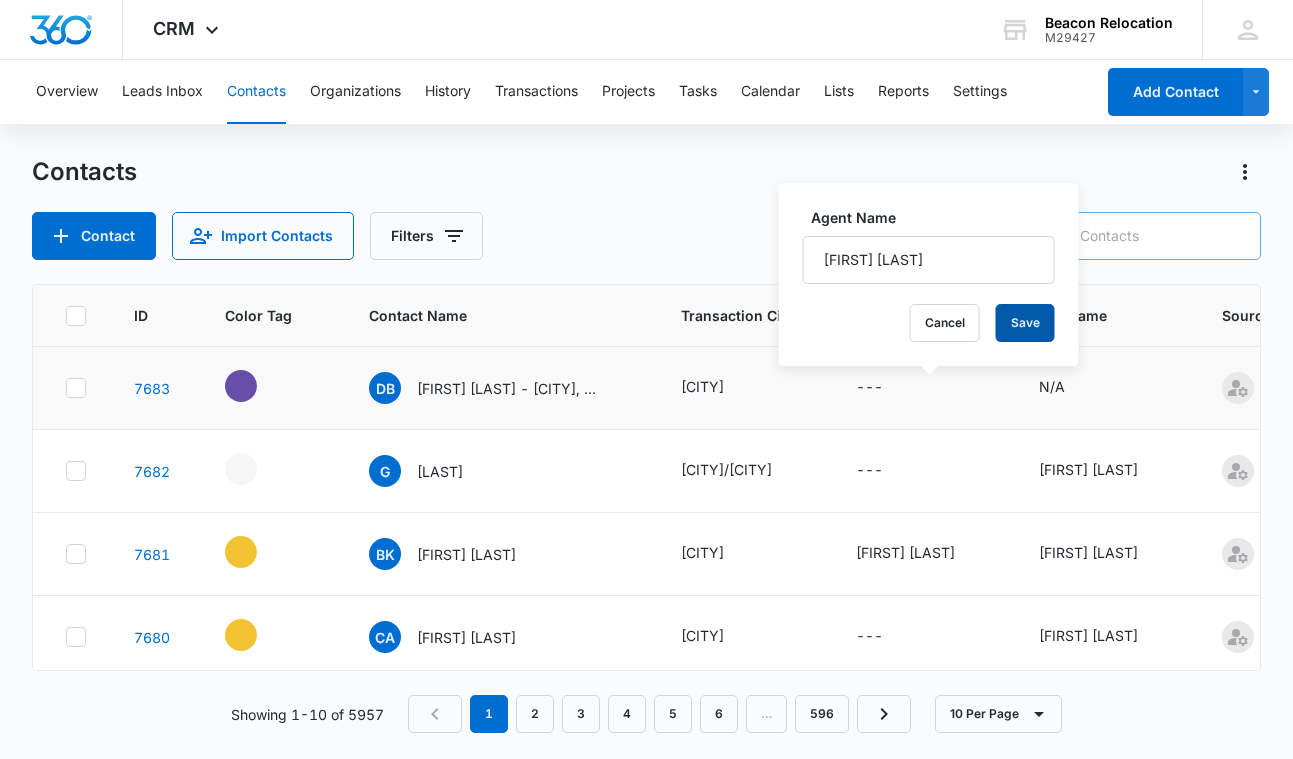 click on "Save" at bounding box center [1025, 323] 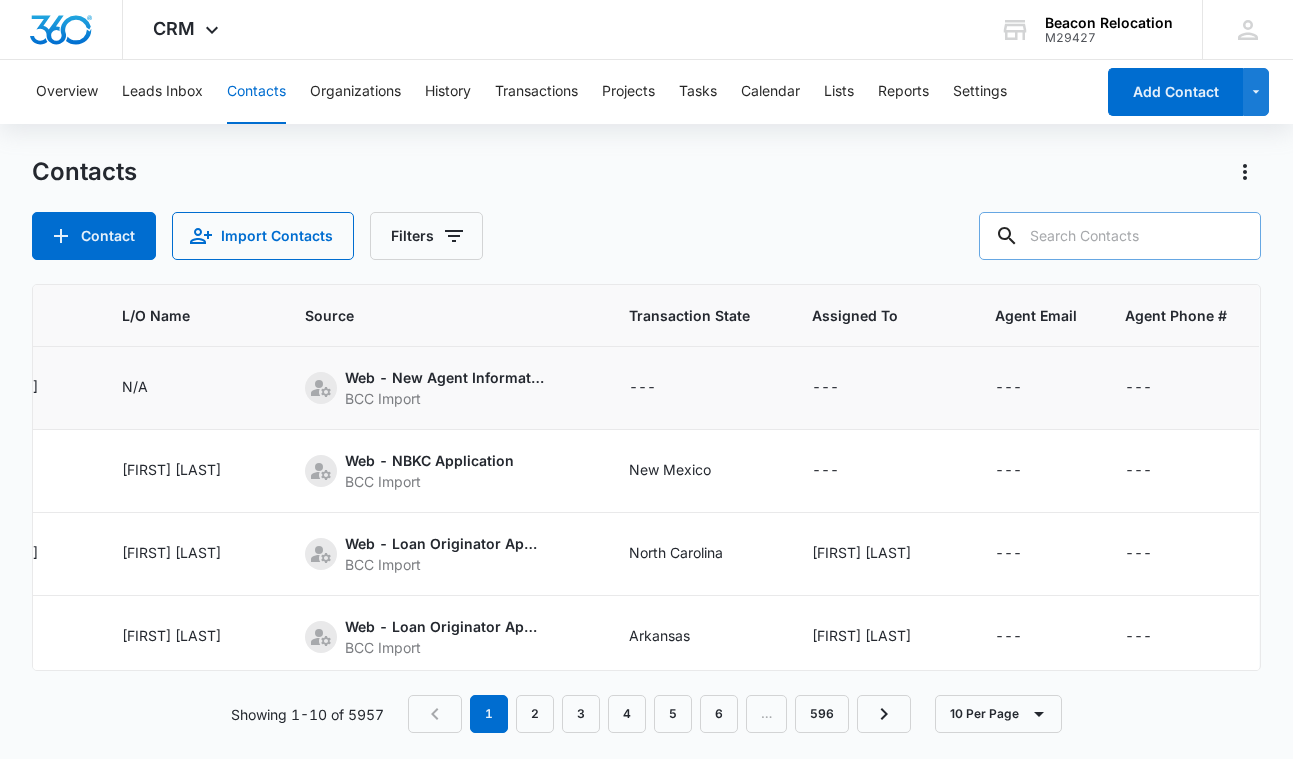 scroll, scrollTop: 0, scrollLeft: 947, axis: horizontal 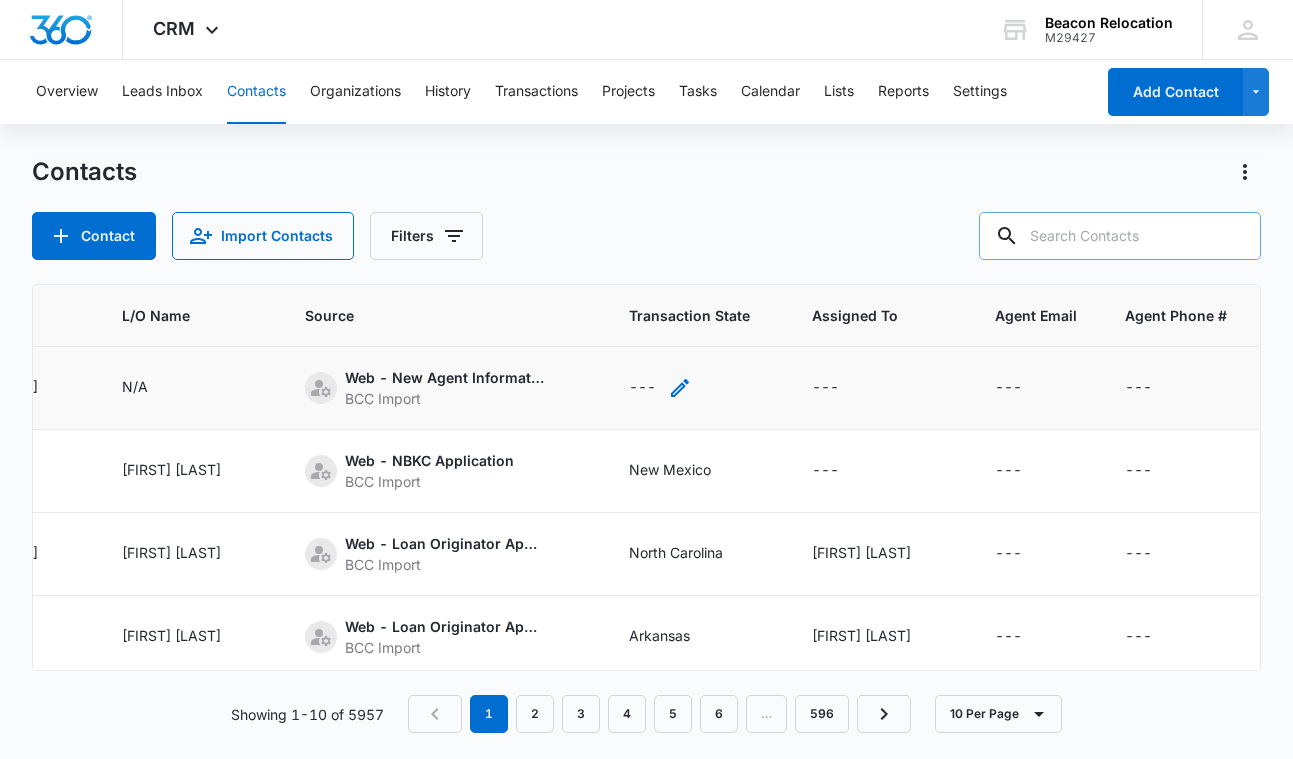 click 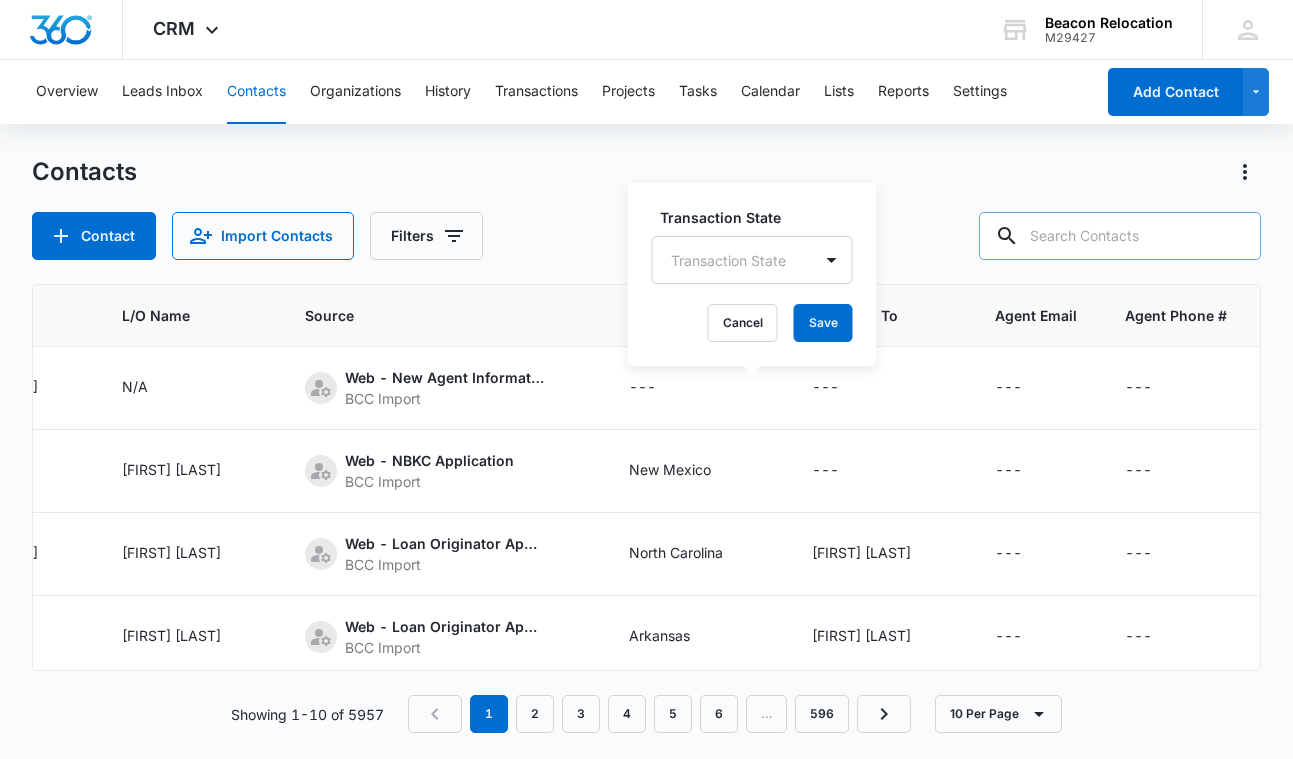 click on "Transaction State" at bounding box center (728, 260) 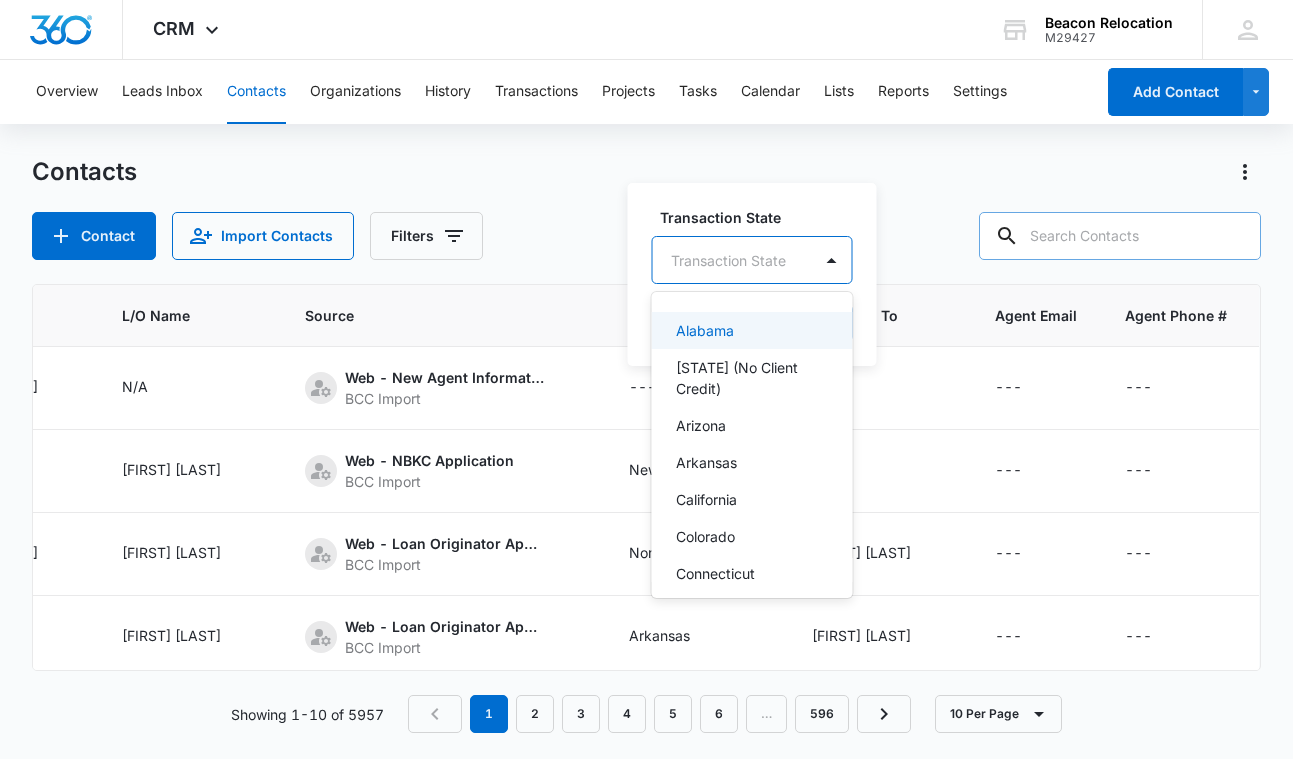 type on "f" 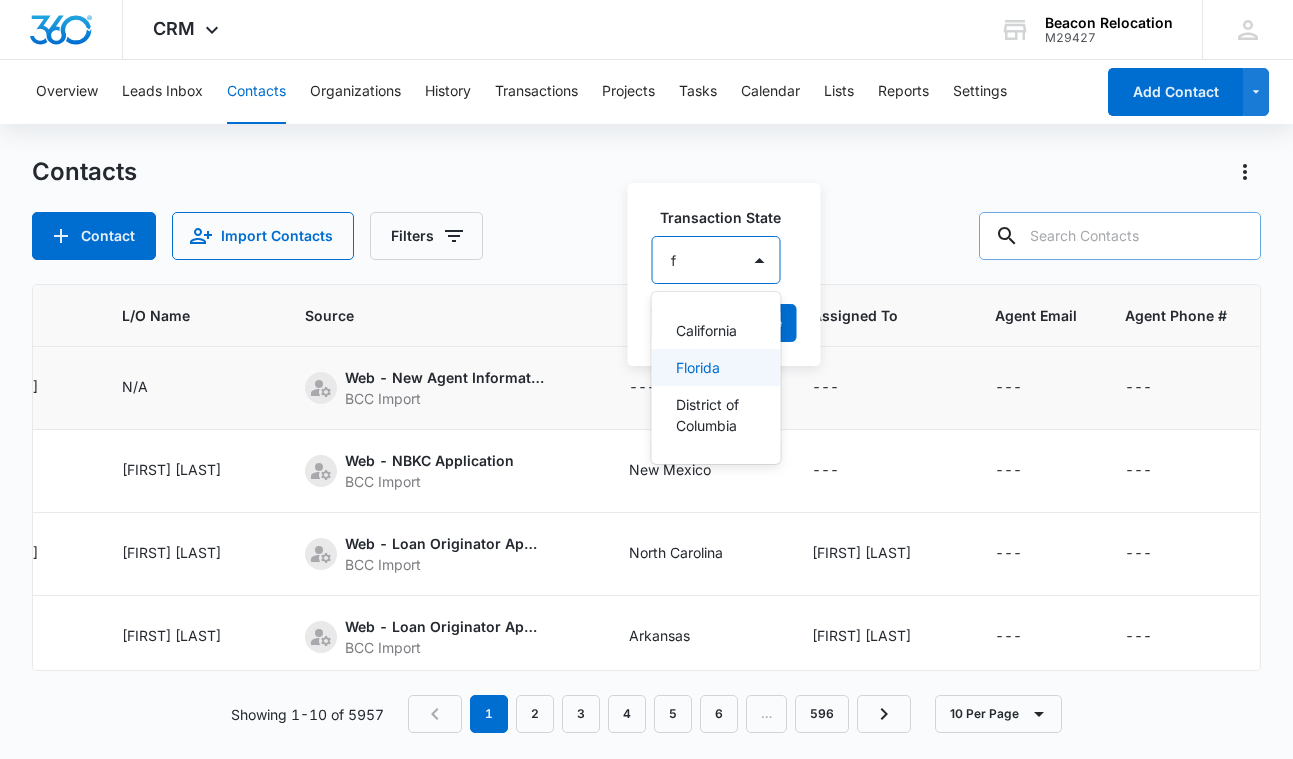 click on "Florida" at bounding box center (698, 367) 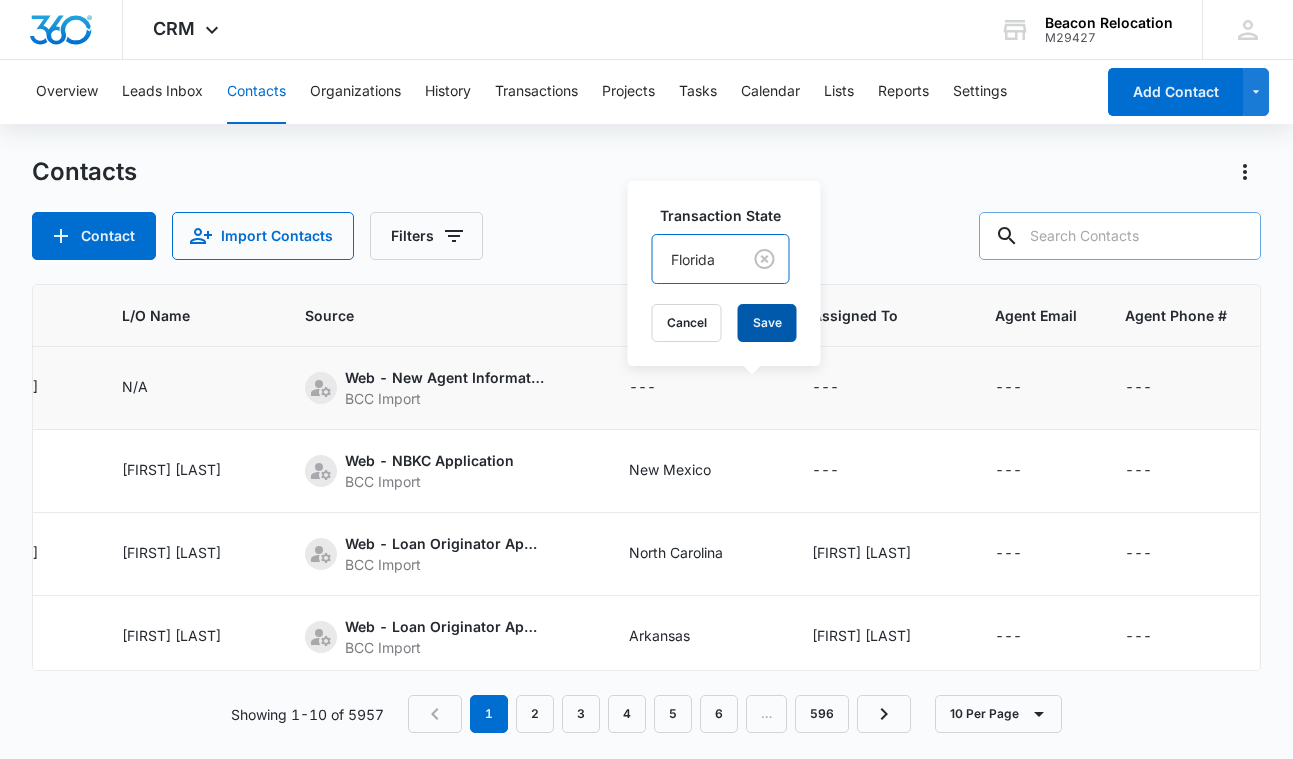 click on "Save" at bounding box center (767, 323) 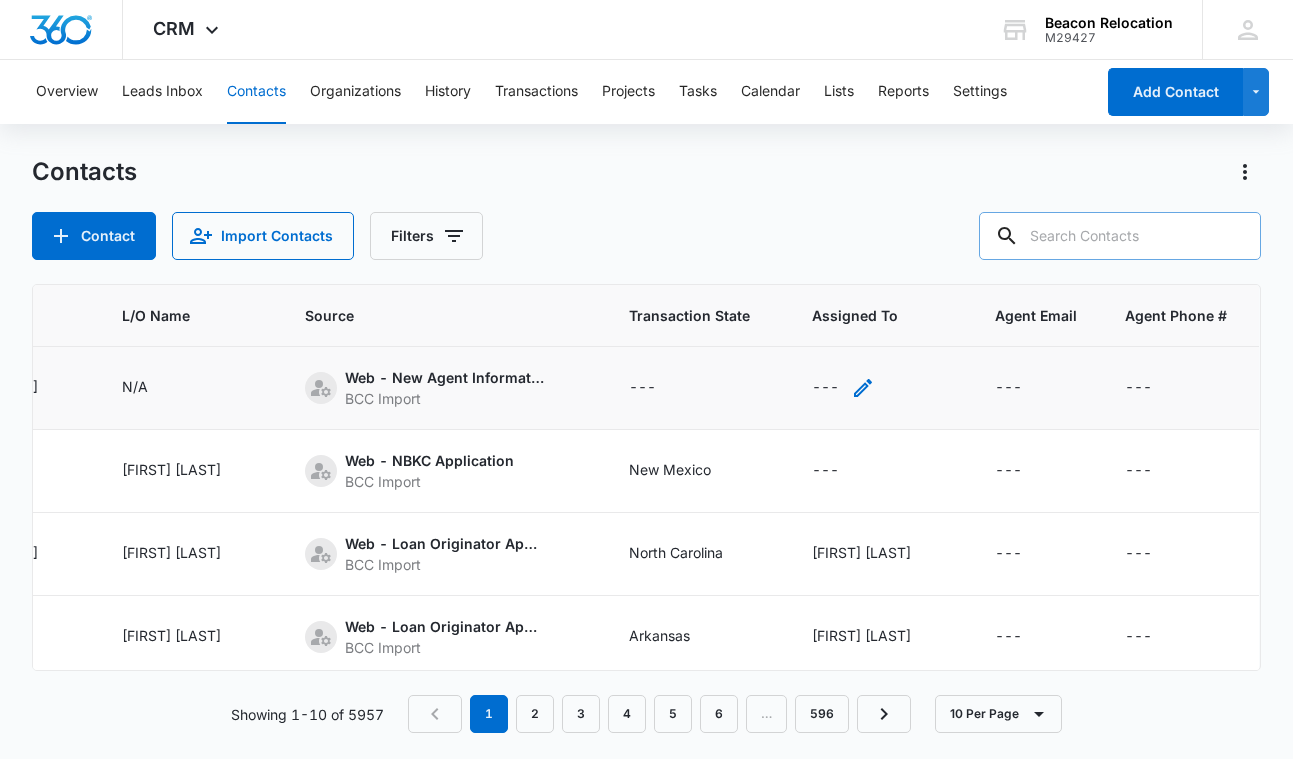 click 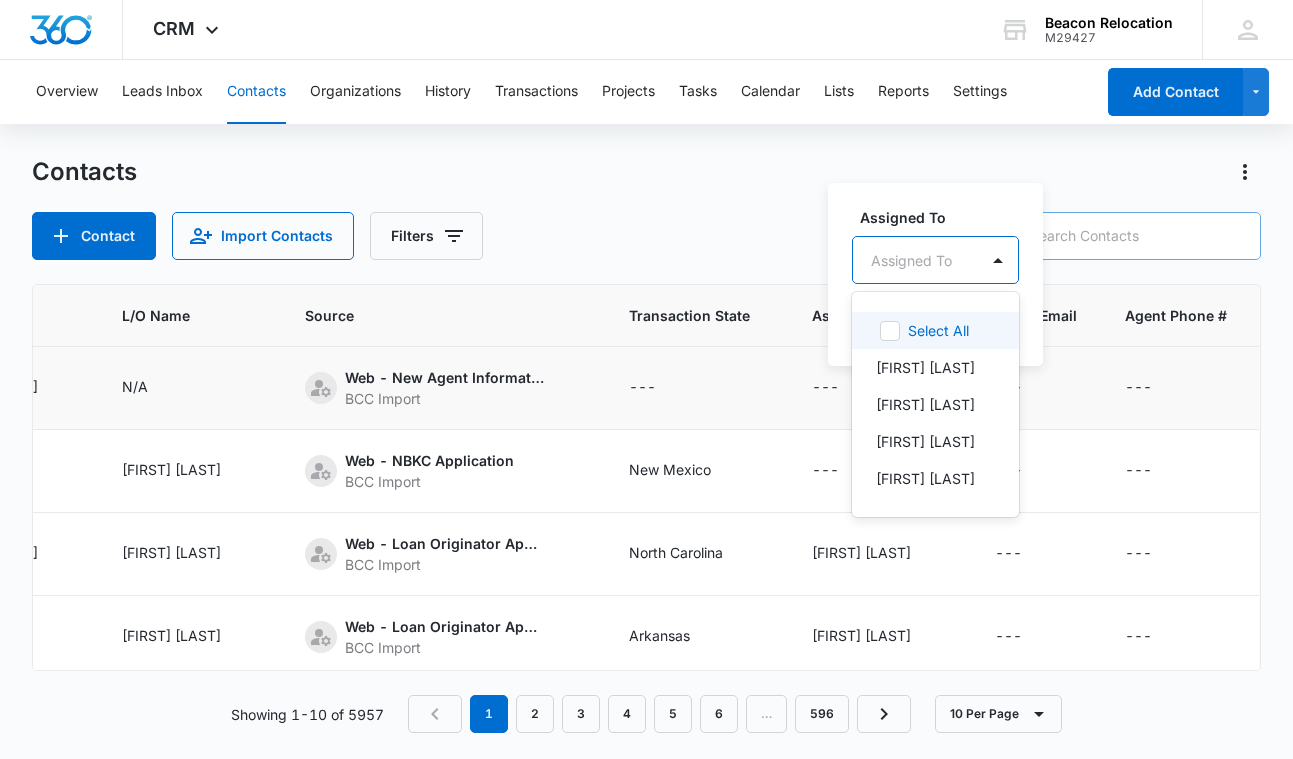 click on "Assigned To" at bounding box center (911, 260) 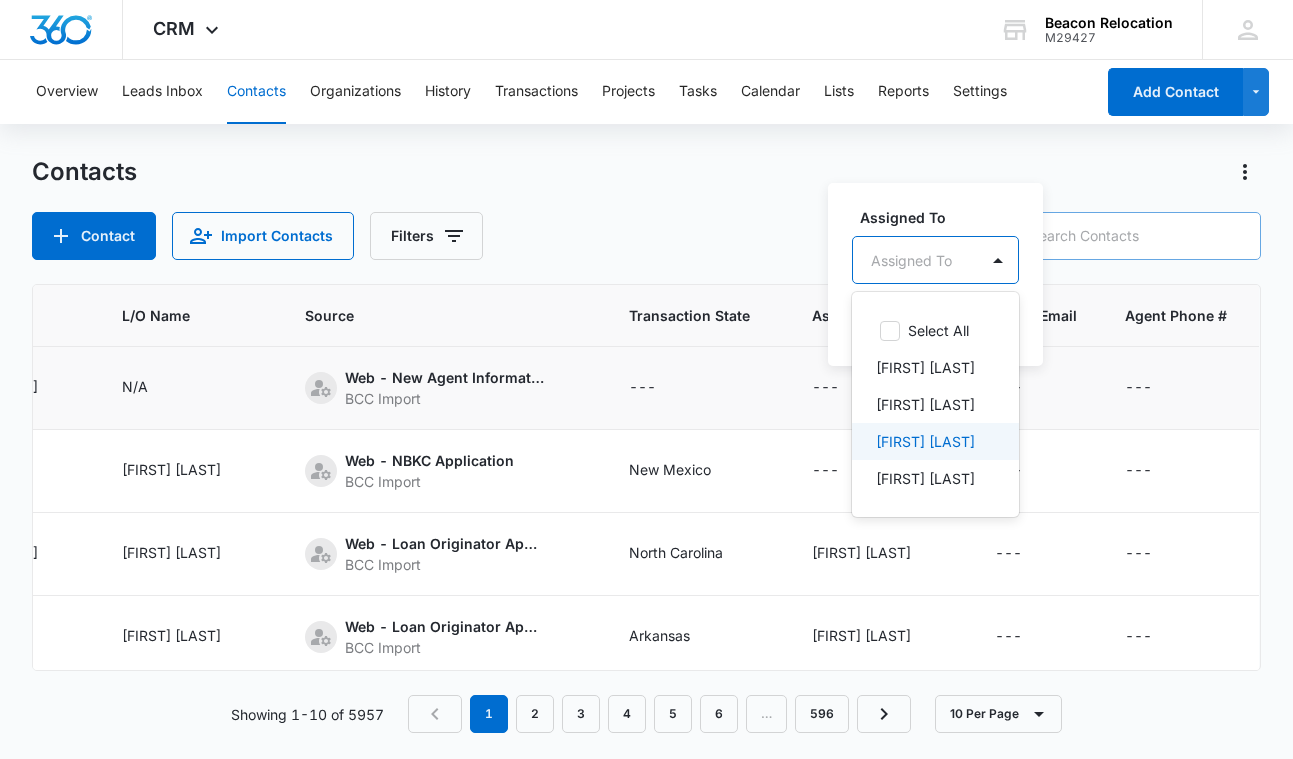 click on "[FIRST] [LAST]" at bounding box center [925, 441] 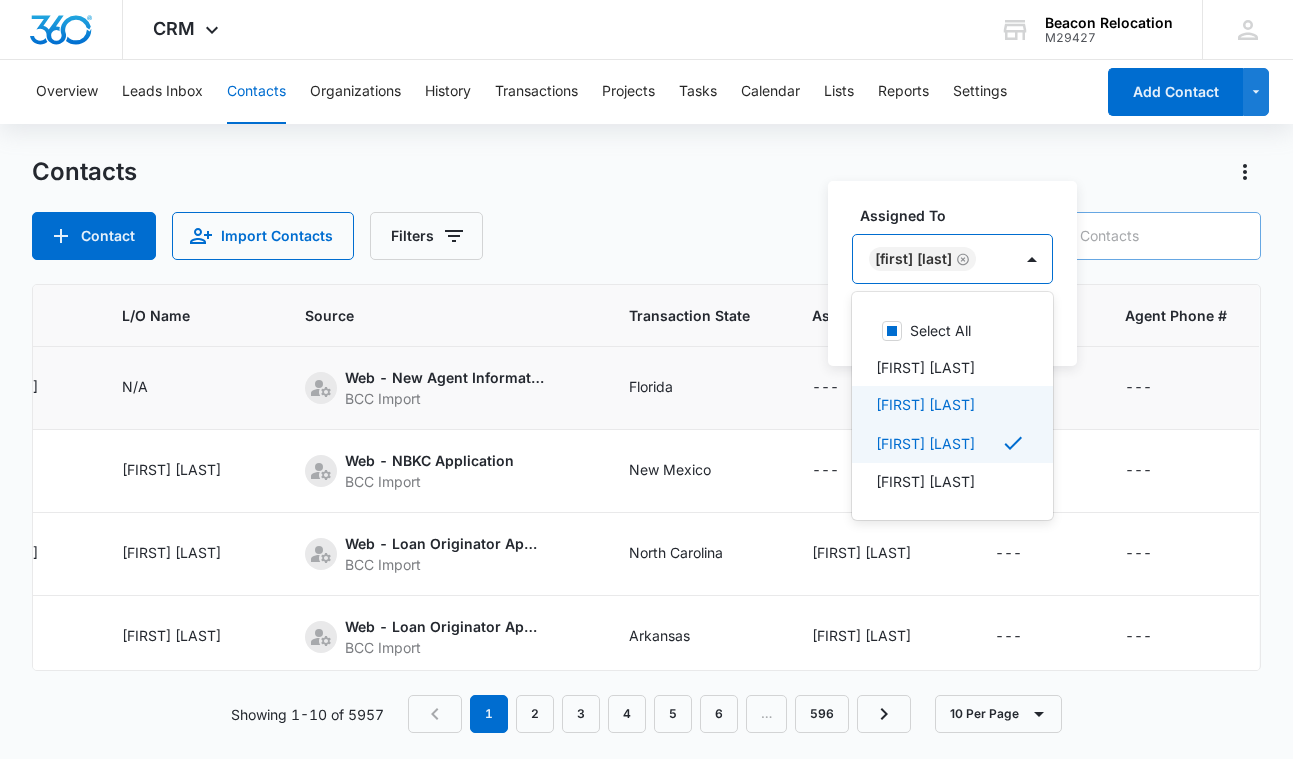 click on "[FIRST] [LAST]" at bounding box center [925, 404] 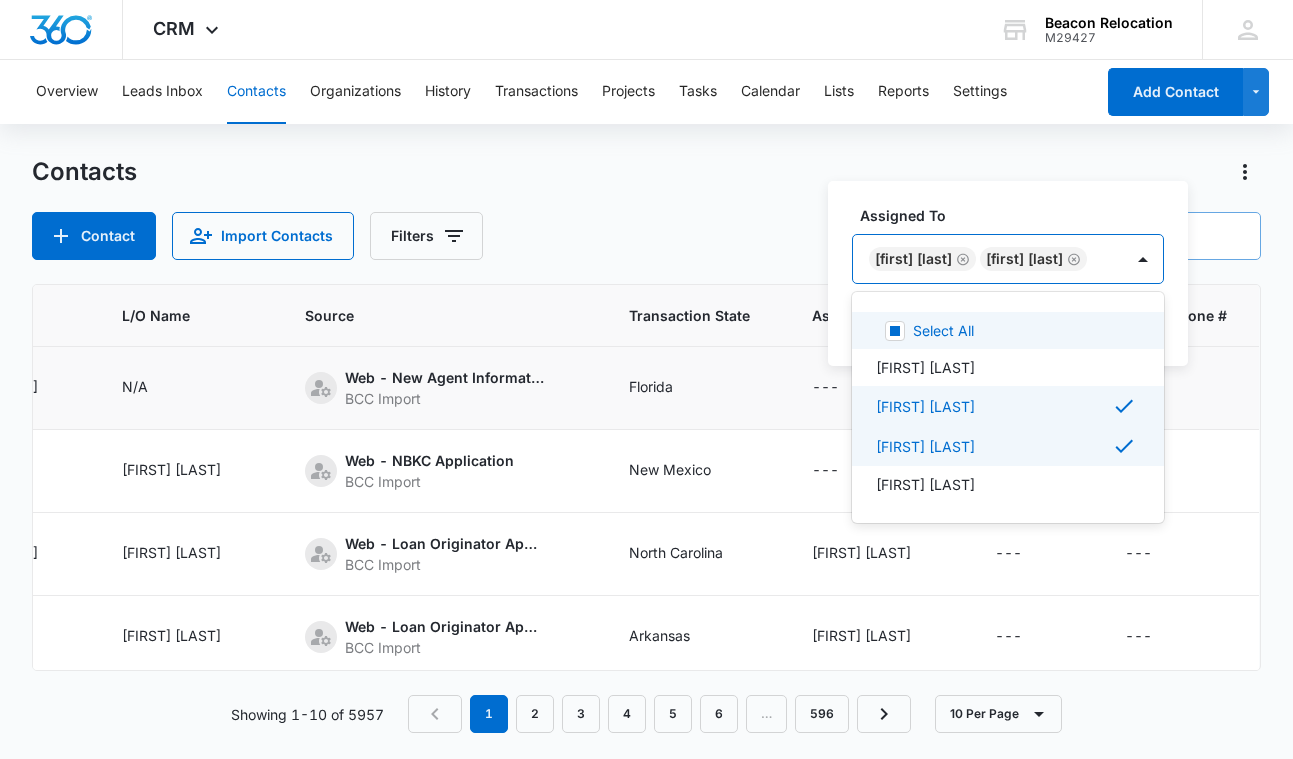 click 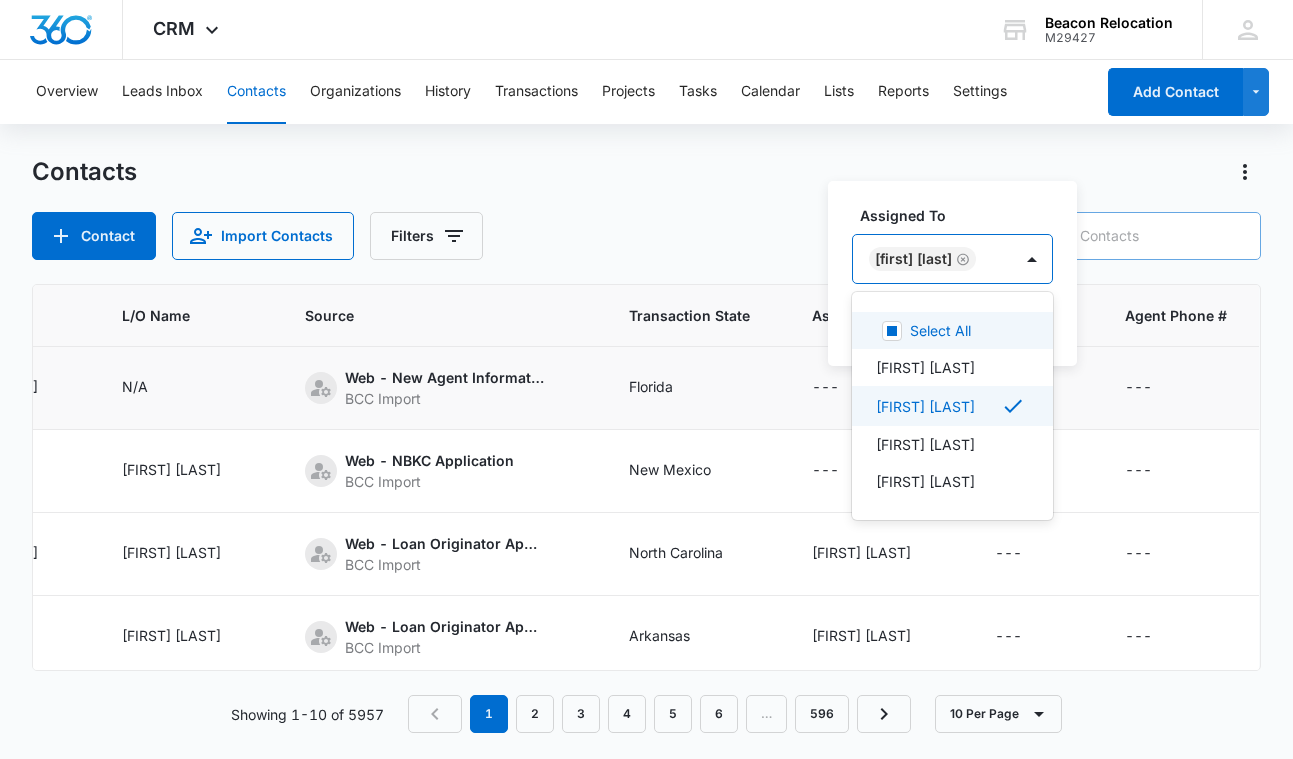 click on "[FIRST] [LAST]" at bounding box center (932, 259) 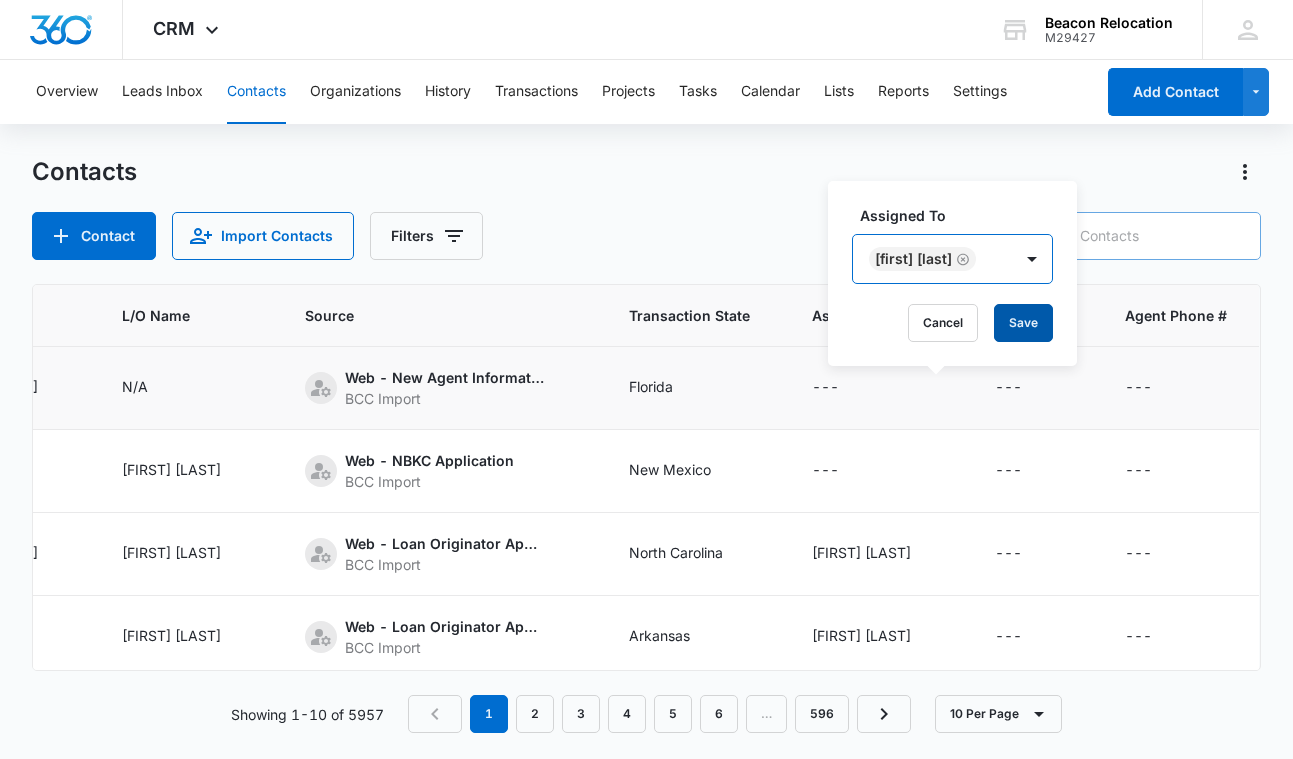 click on "Save" at bounding box center [1023, 323] 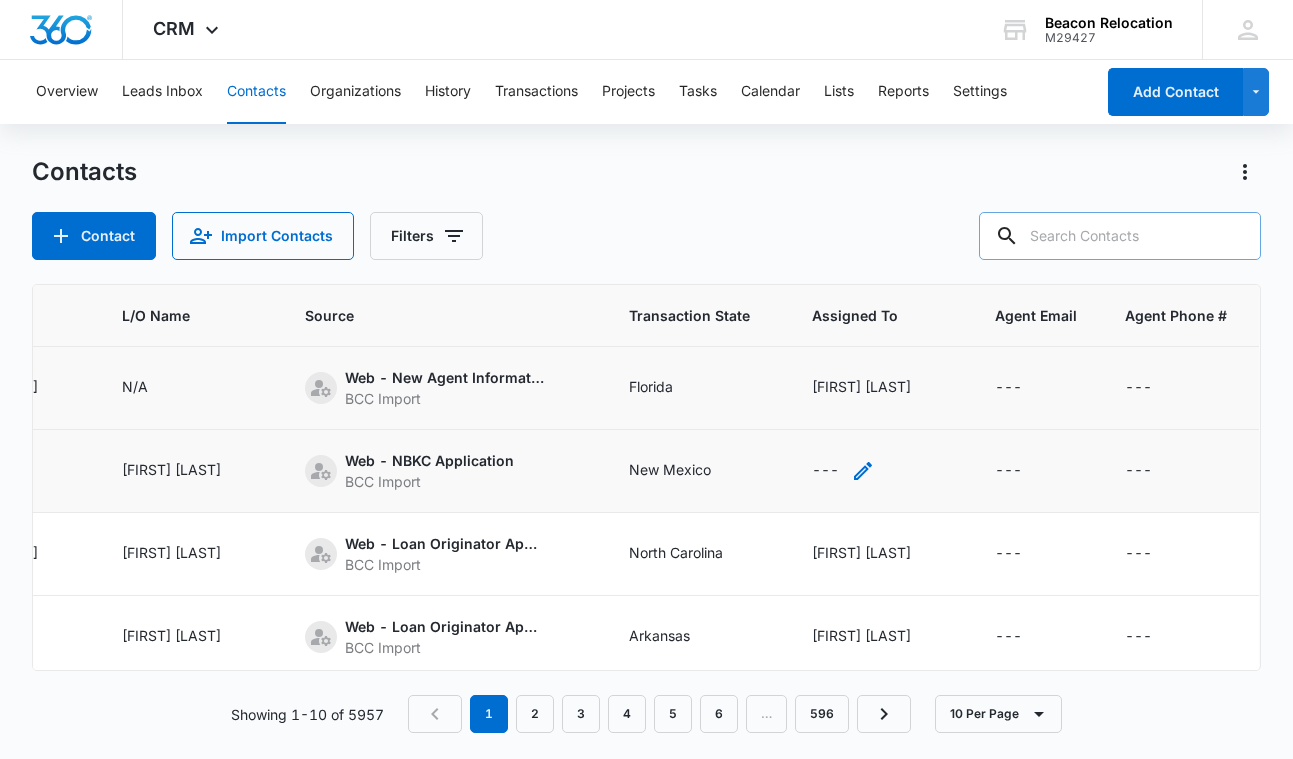 click 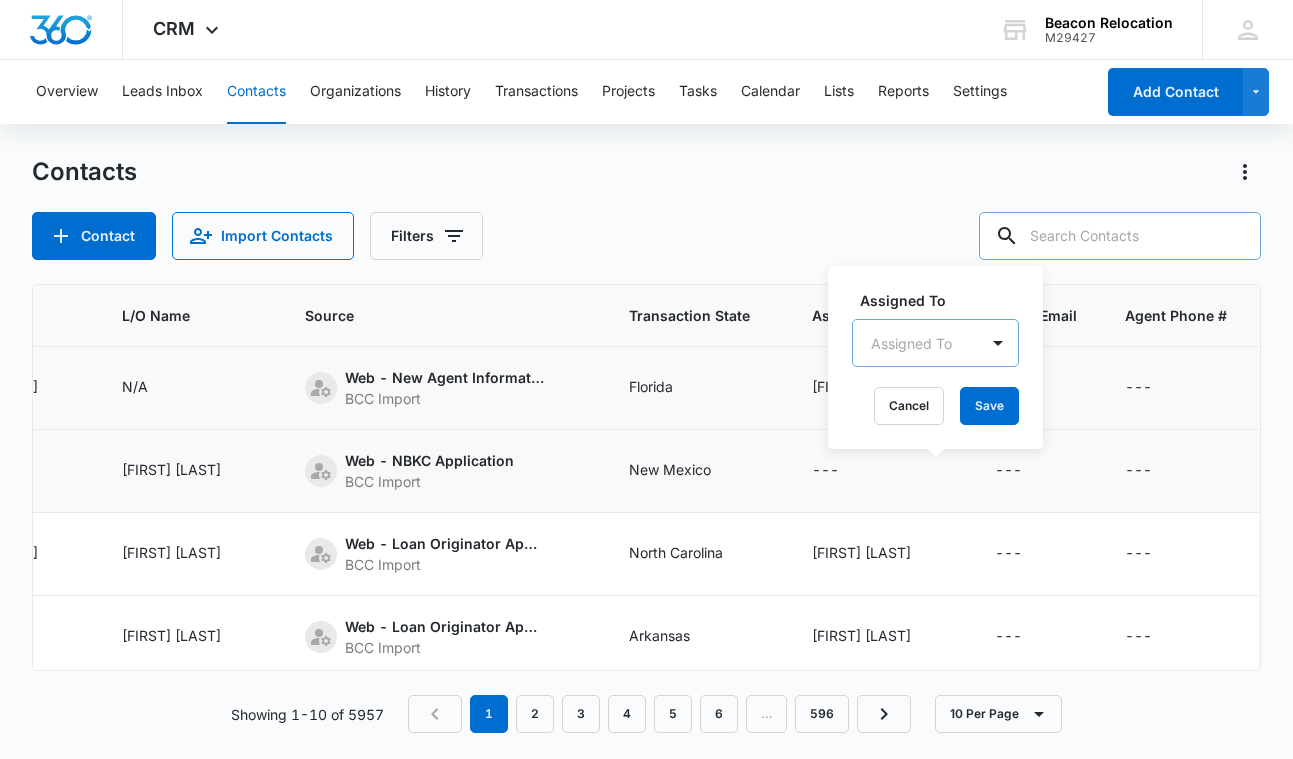 click on "Assigned To" at bounding box center [915, 343] 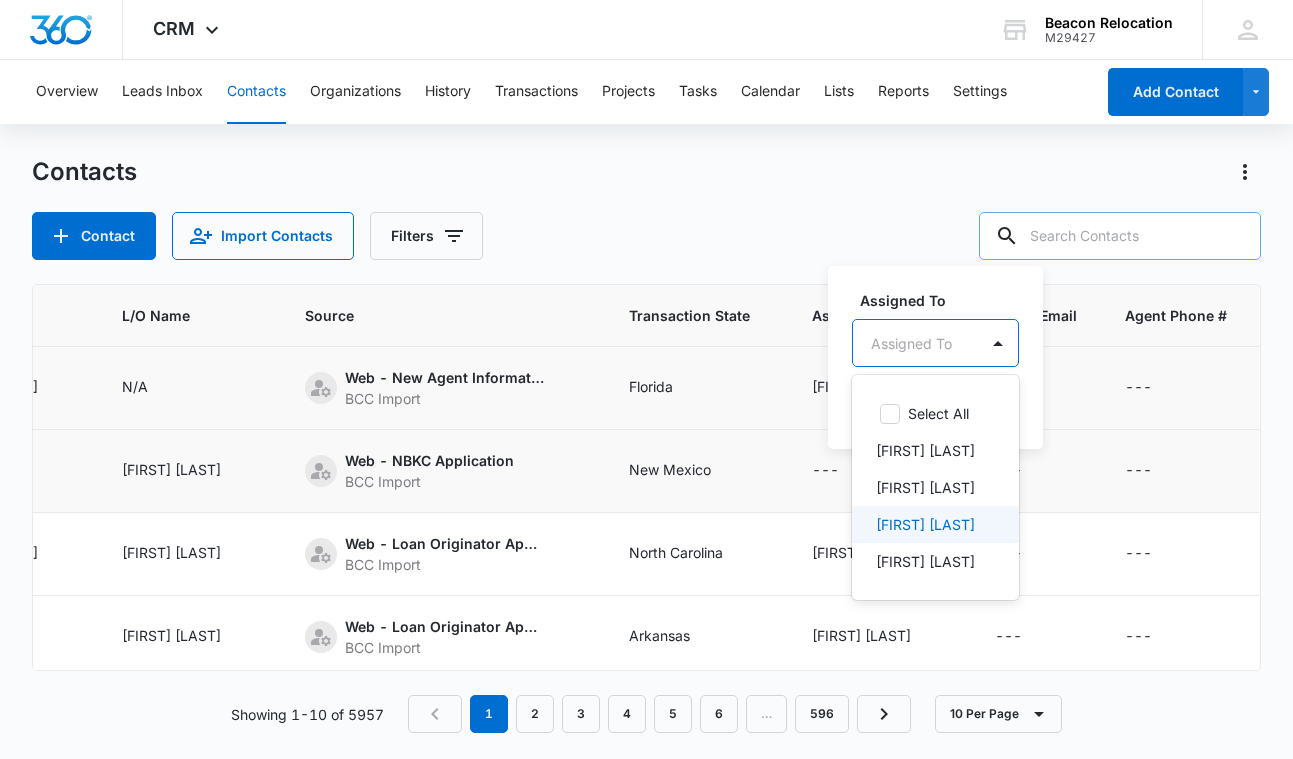 click on "[FIRST] [LAST]" at bounding box center [935, 524] 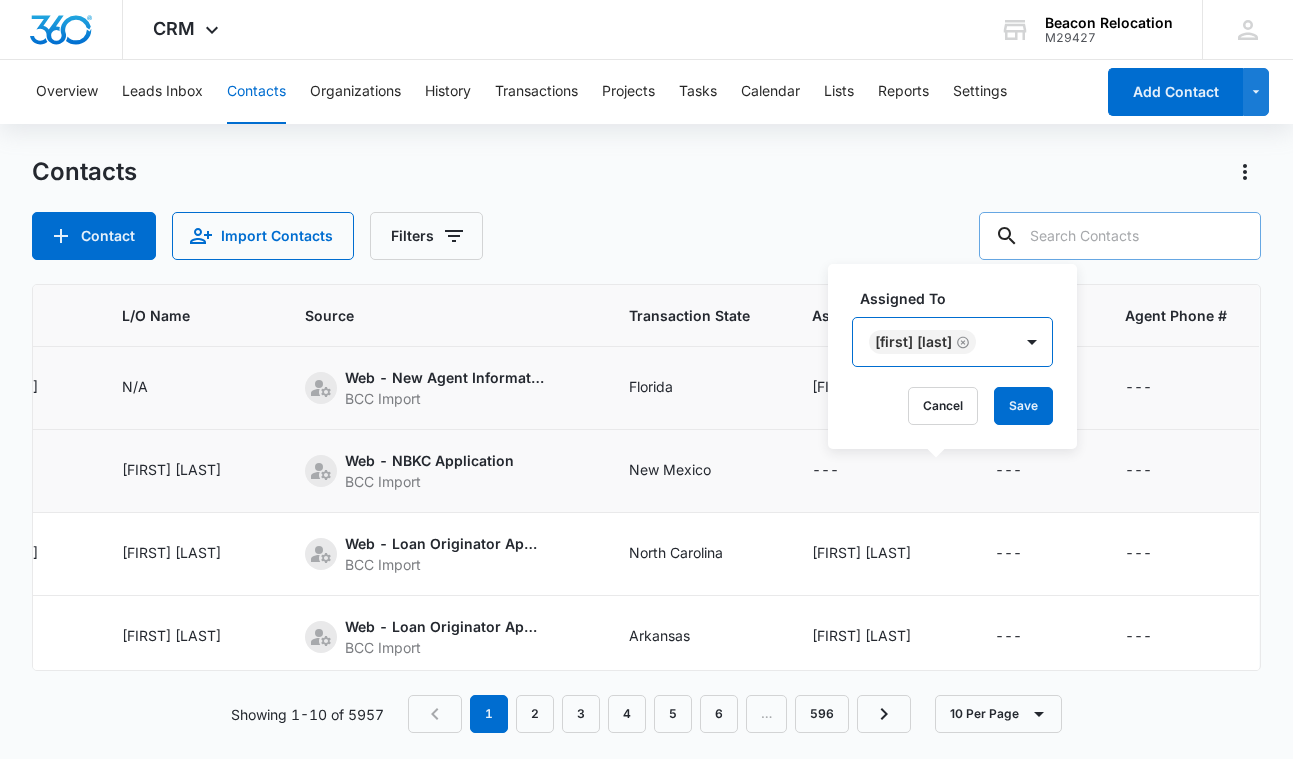 click on "[FIRST] [LAST]" at bounding box center (932, 342) 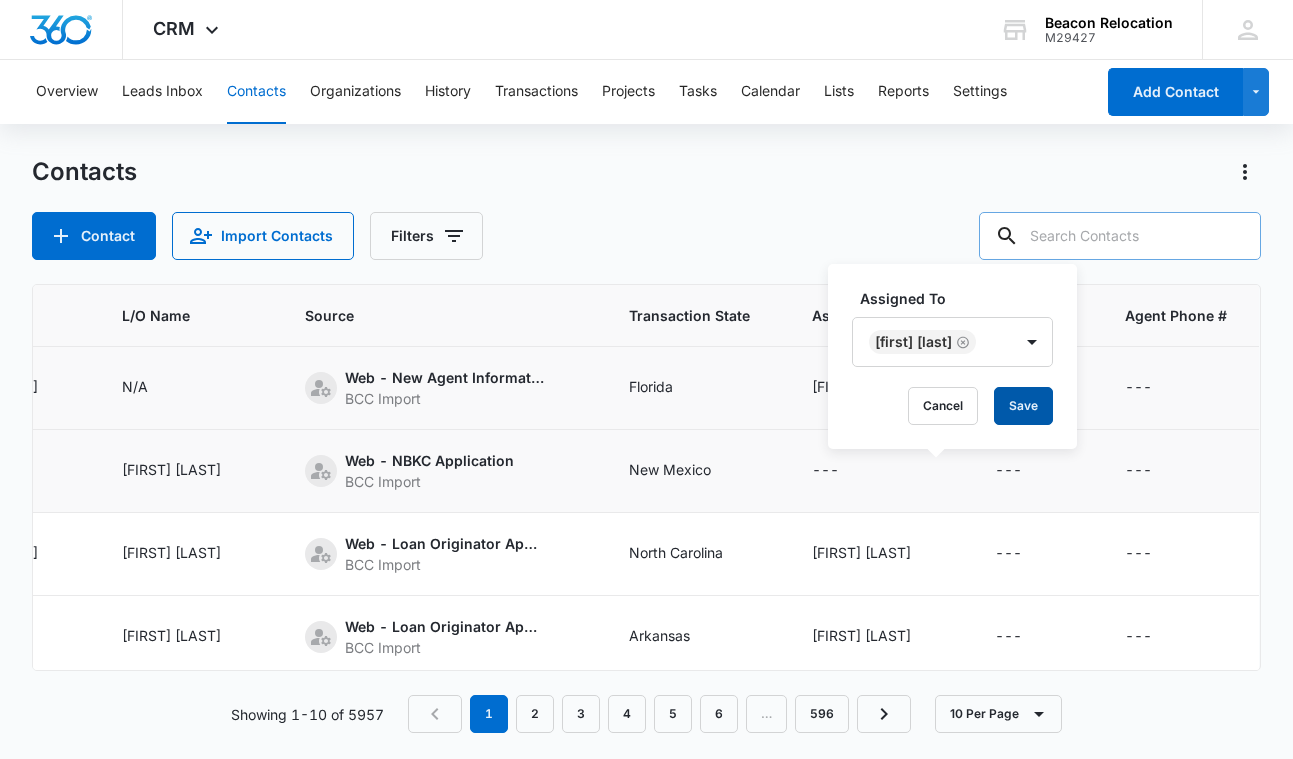 click on "Save" at bounding box center (1023, 406) 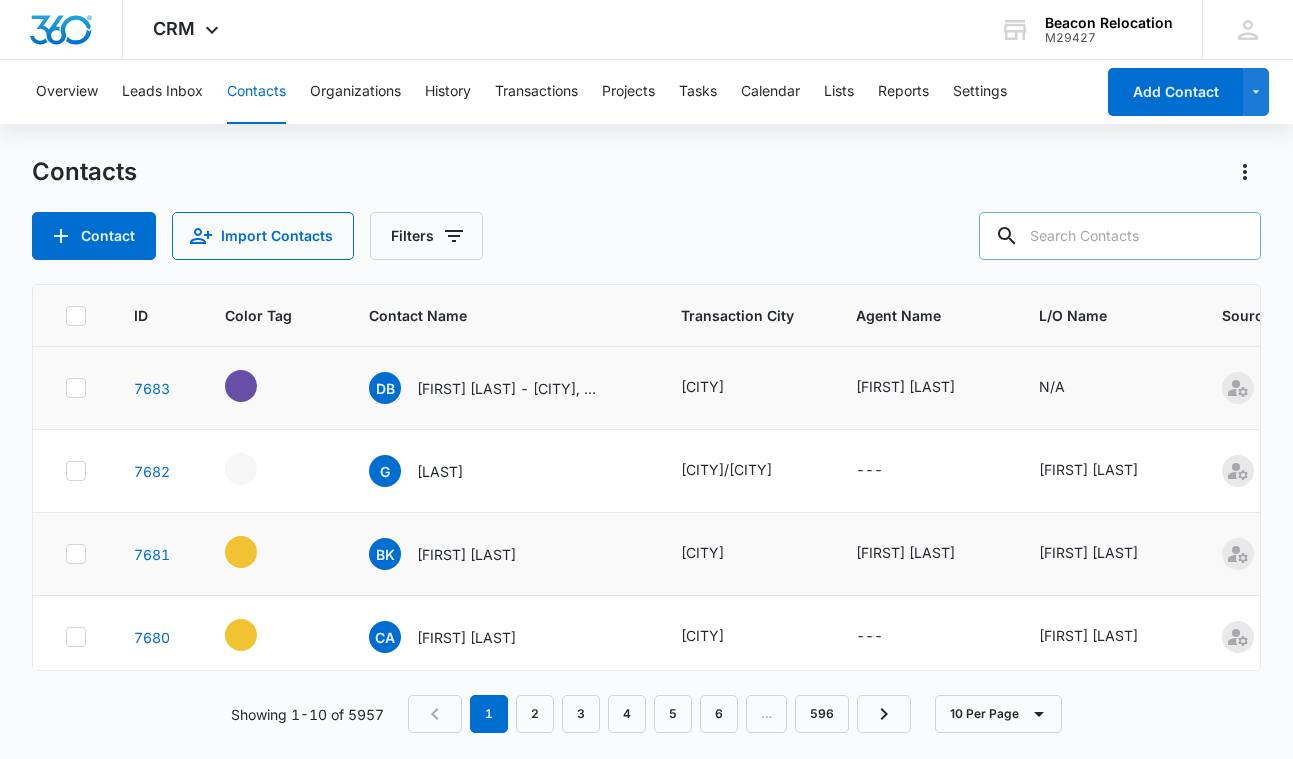 scroll, scrollTop: 0, scrollLeft: 0, axis: both 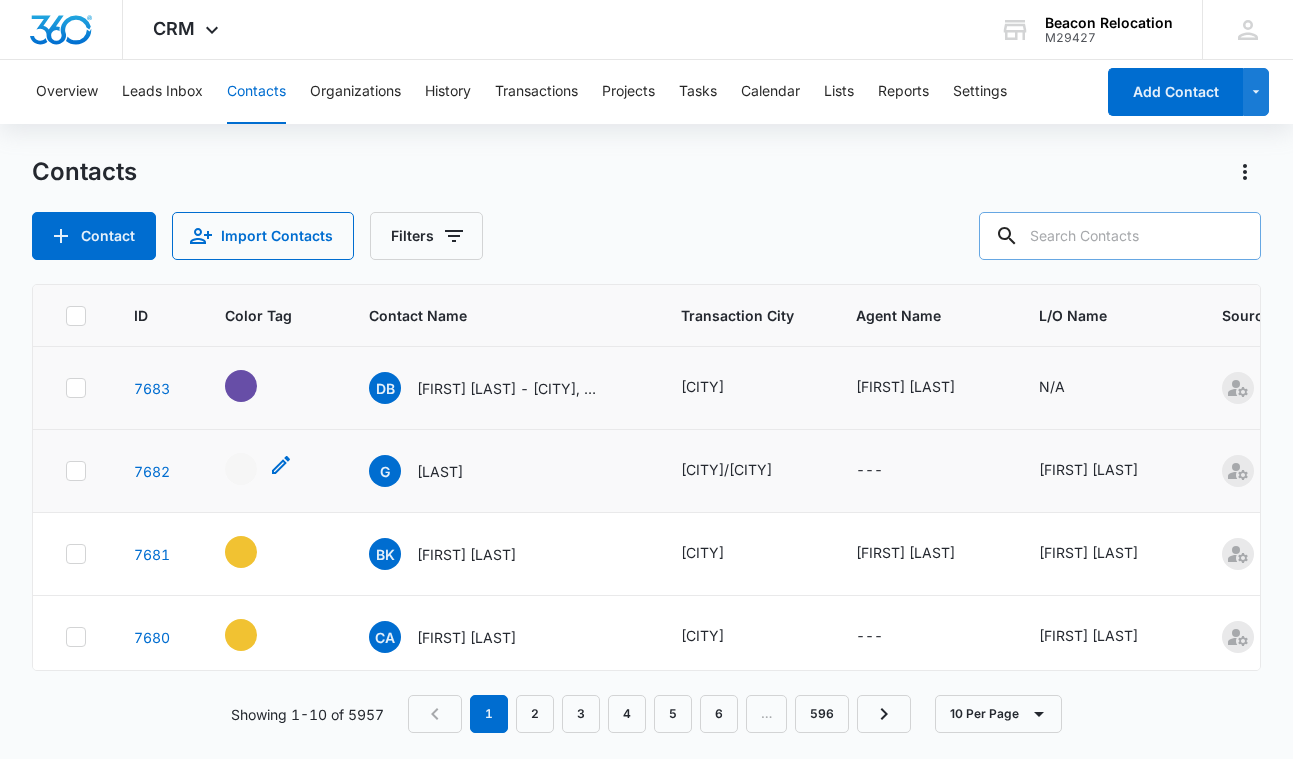 click 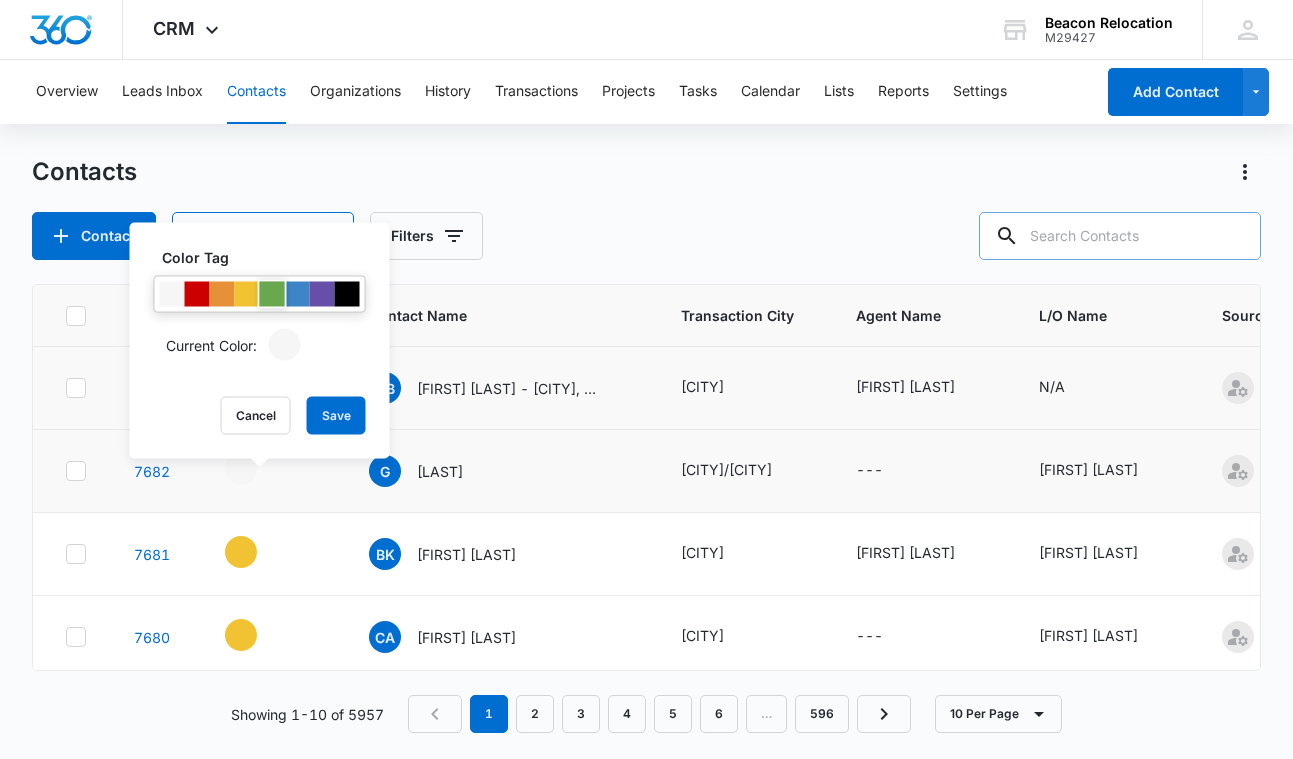 click at bounding box center [272, 294] 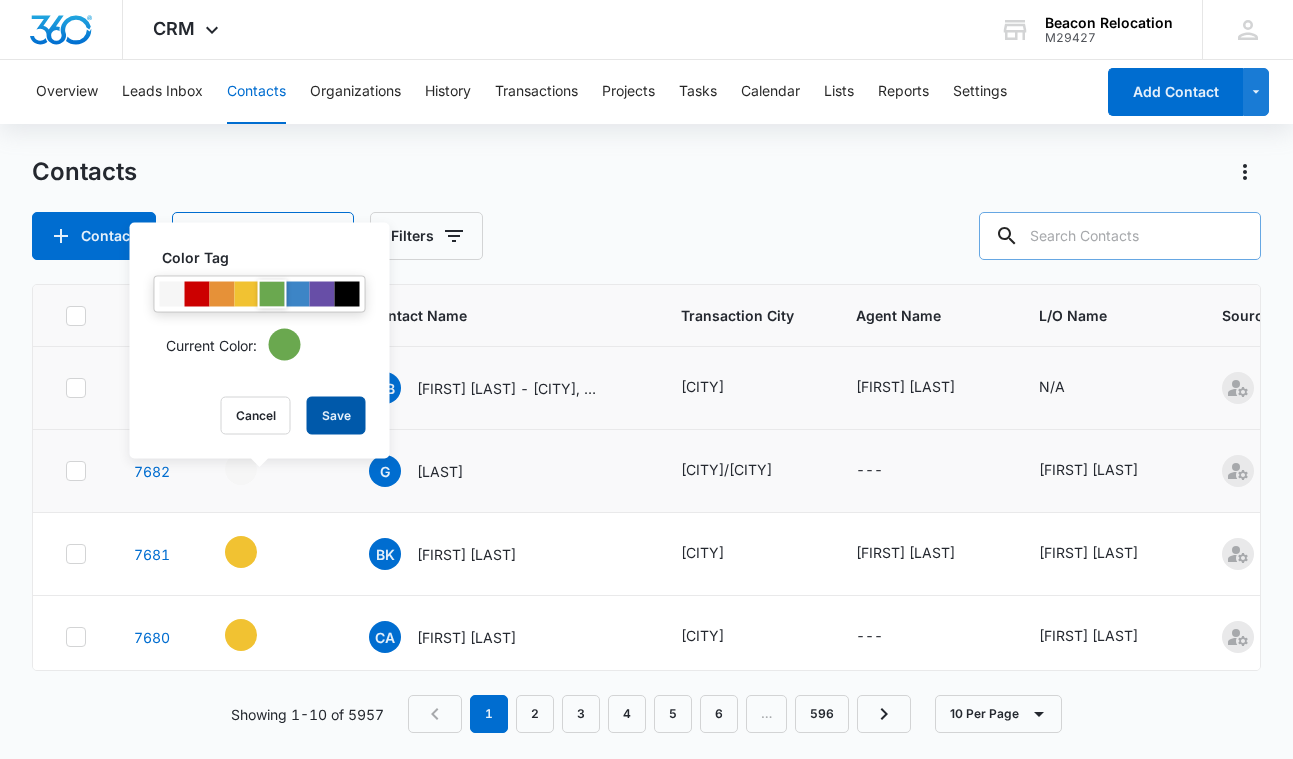 click on "Save" at bounding box center [336, 416] 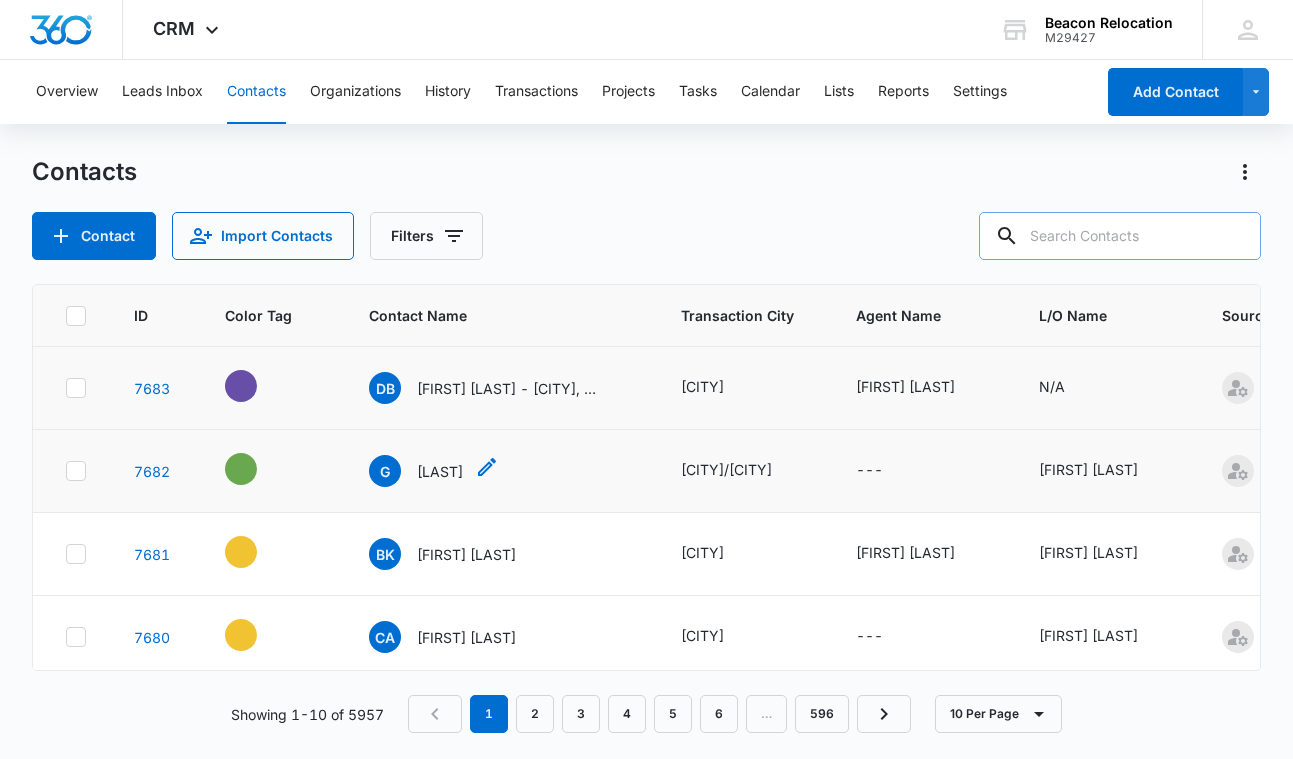click 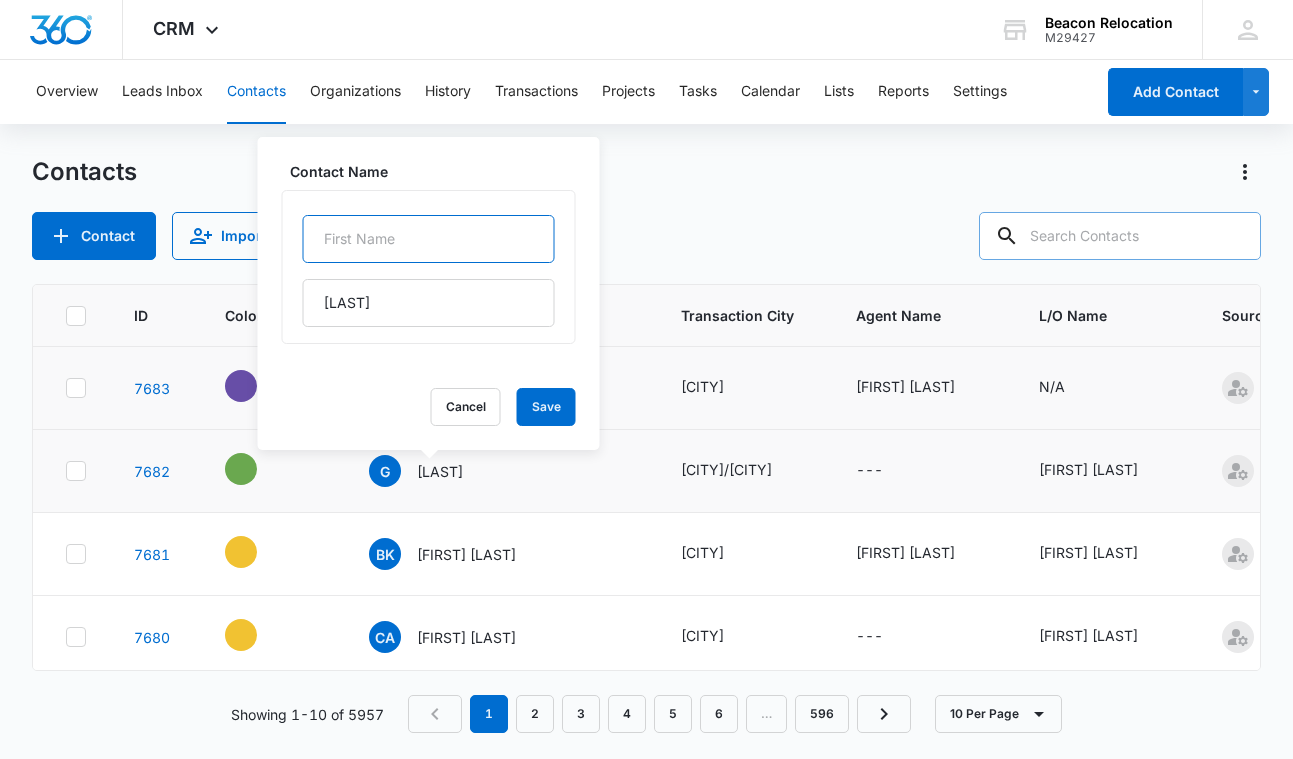 click at bounding box center [429, 239] 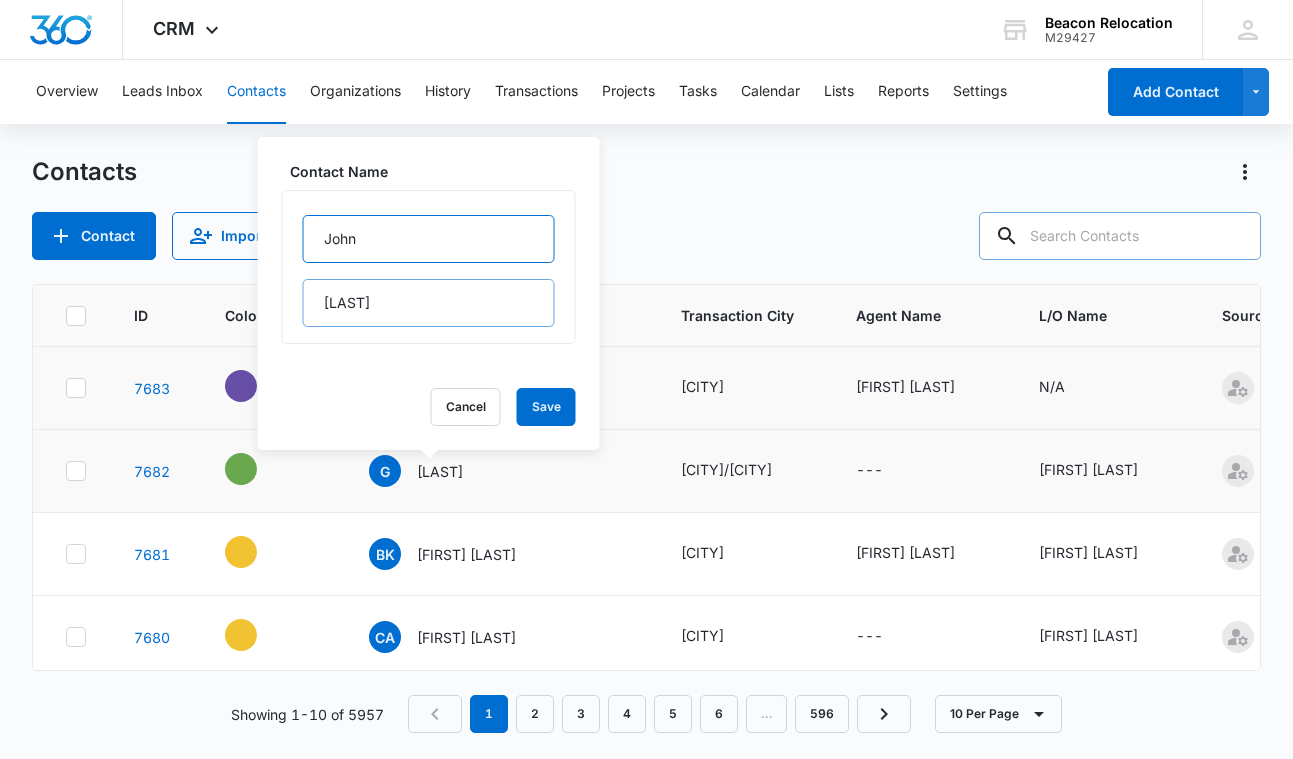 type on "John" 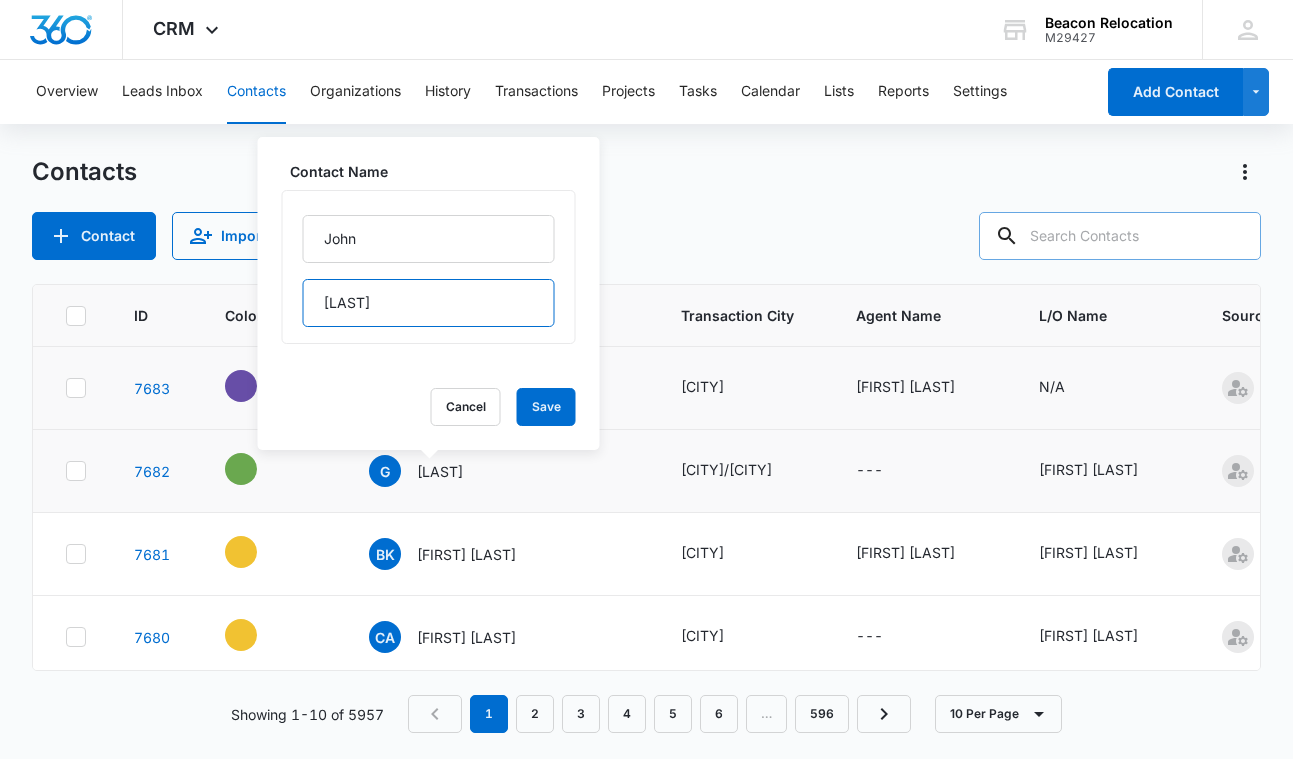 click on "[LAST]" at bounding box center [429, 303] 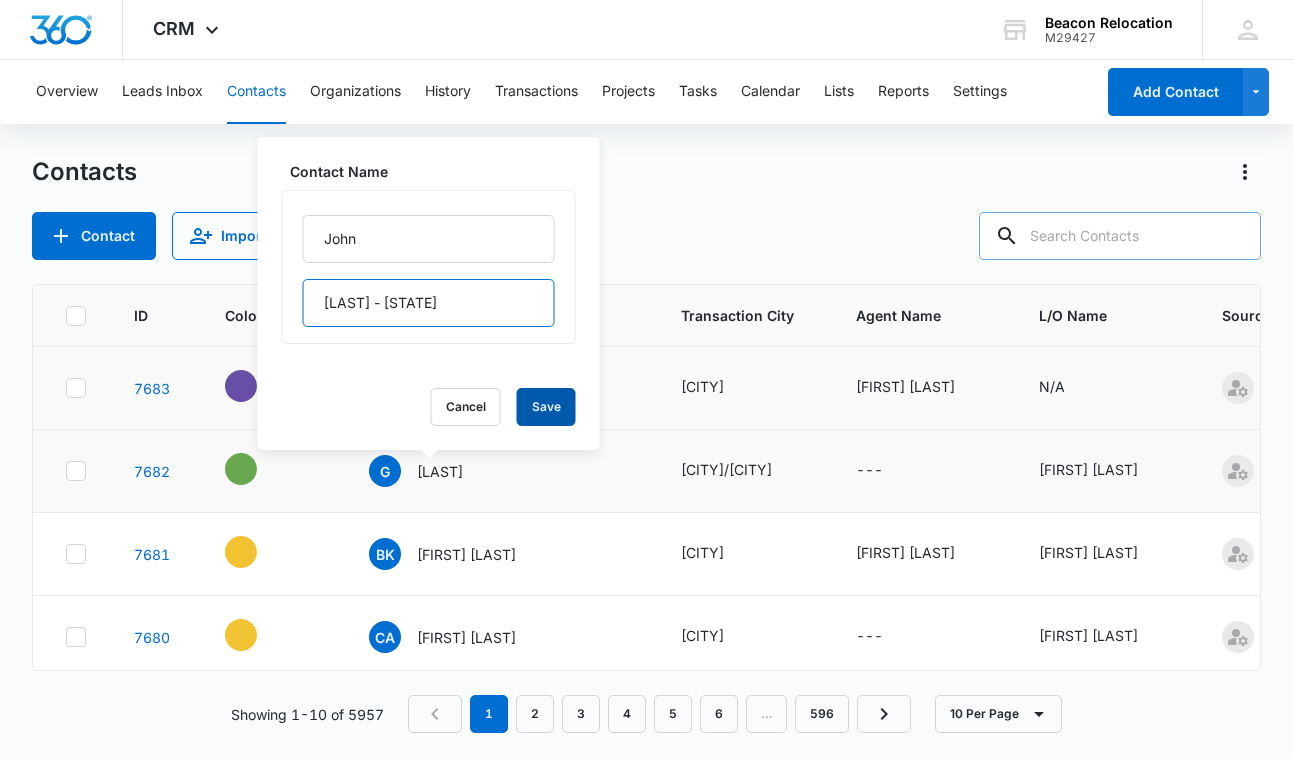 type on "[LAST] - [STATE]" 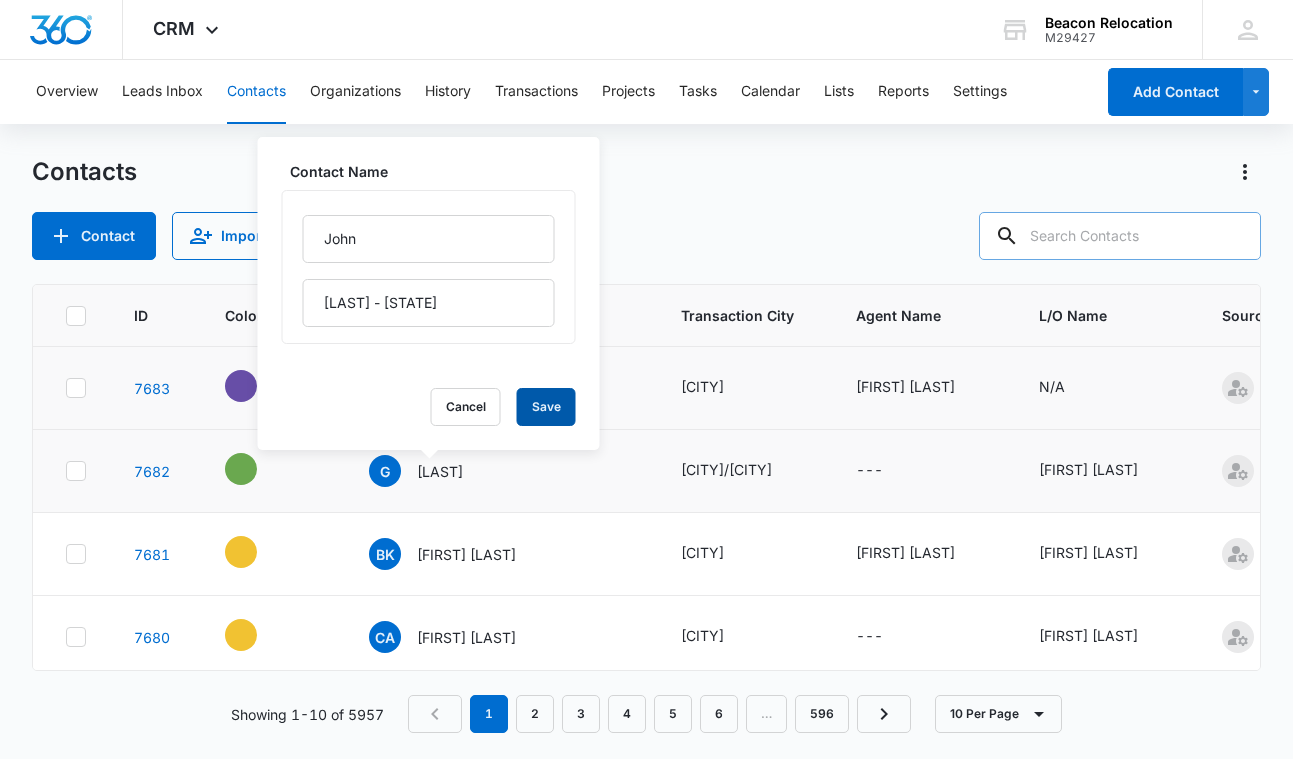 click on "Save" at bounding box center (546, 407) 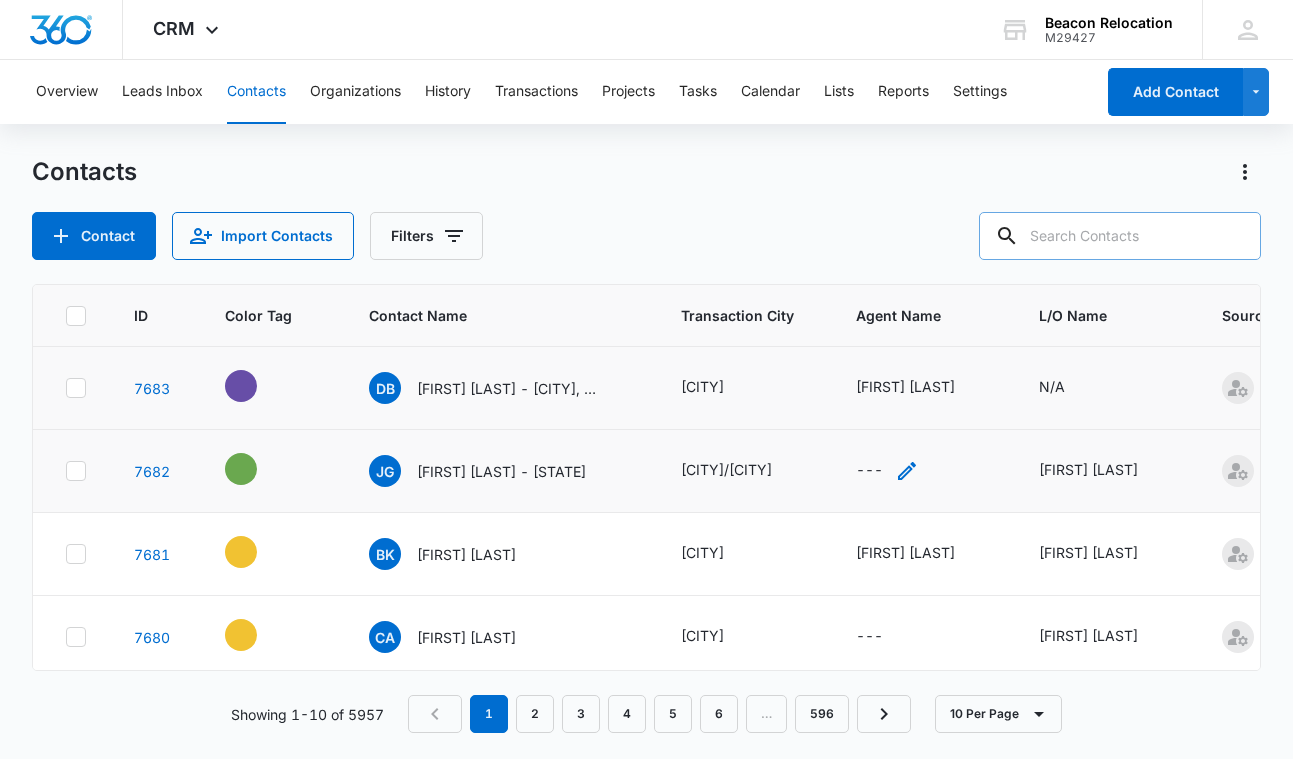 click 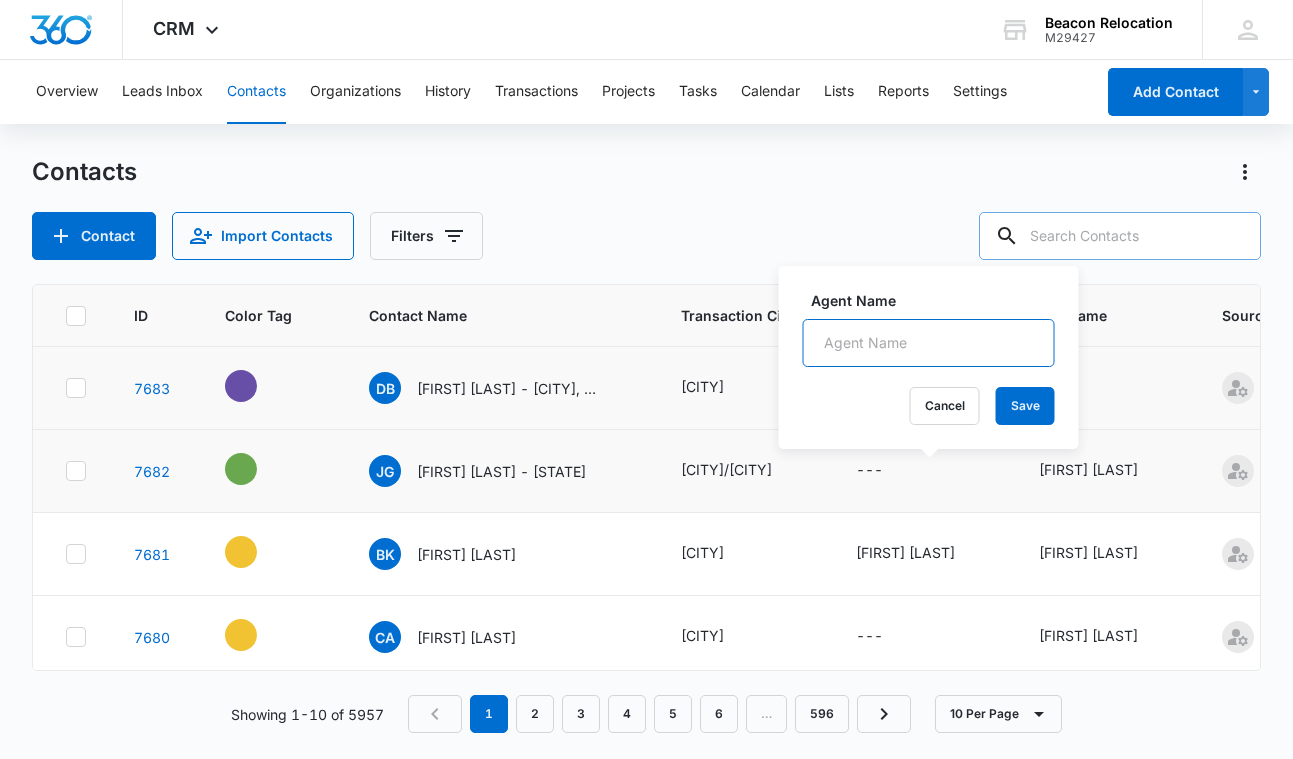 click on "Agent Name" at bounding box center (929, 343) 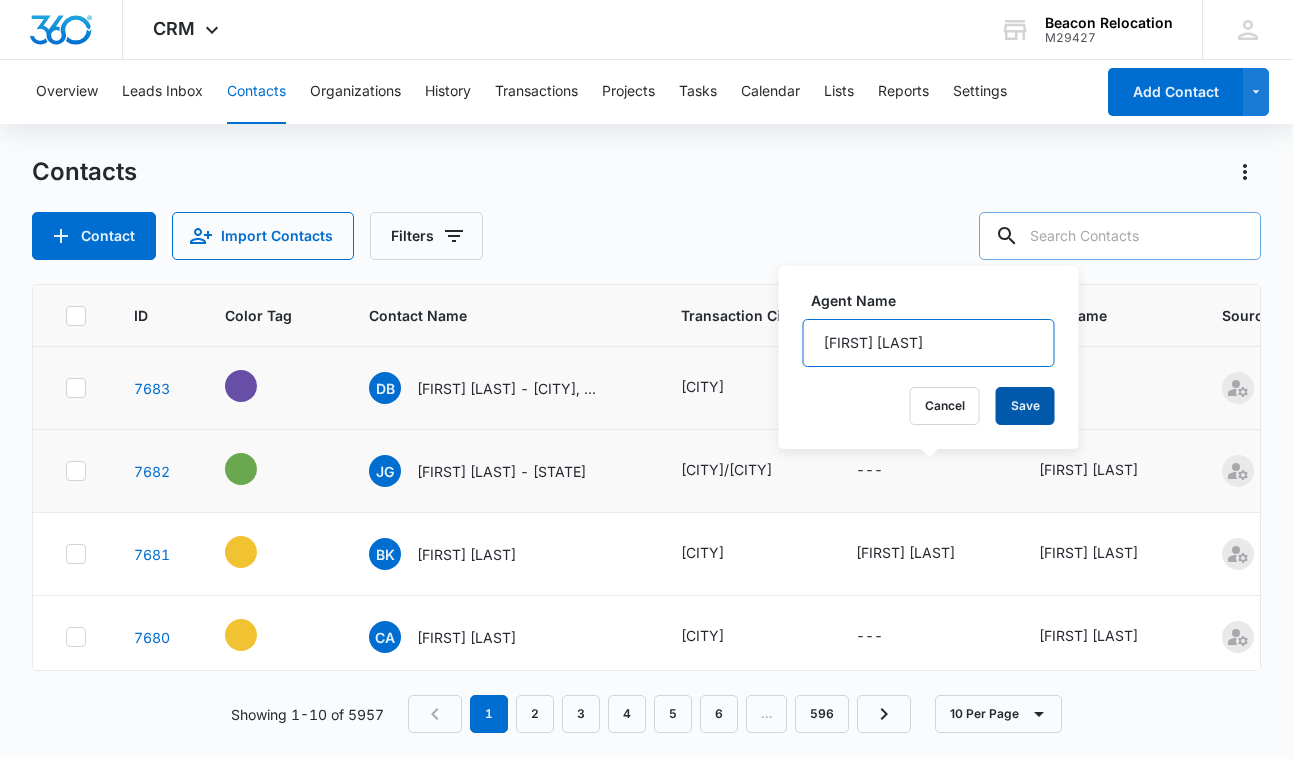 type on "[FIRST] [LAST]" 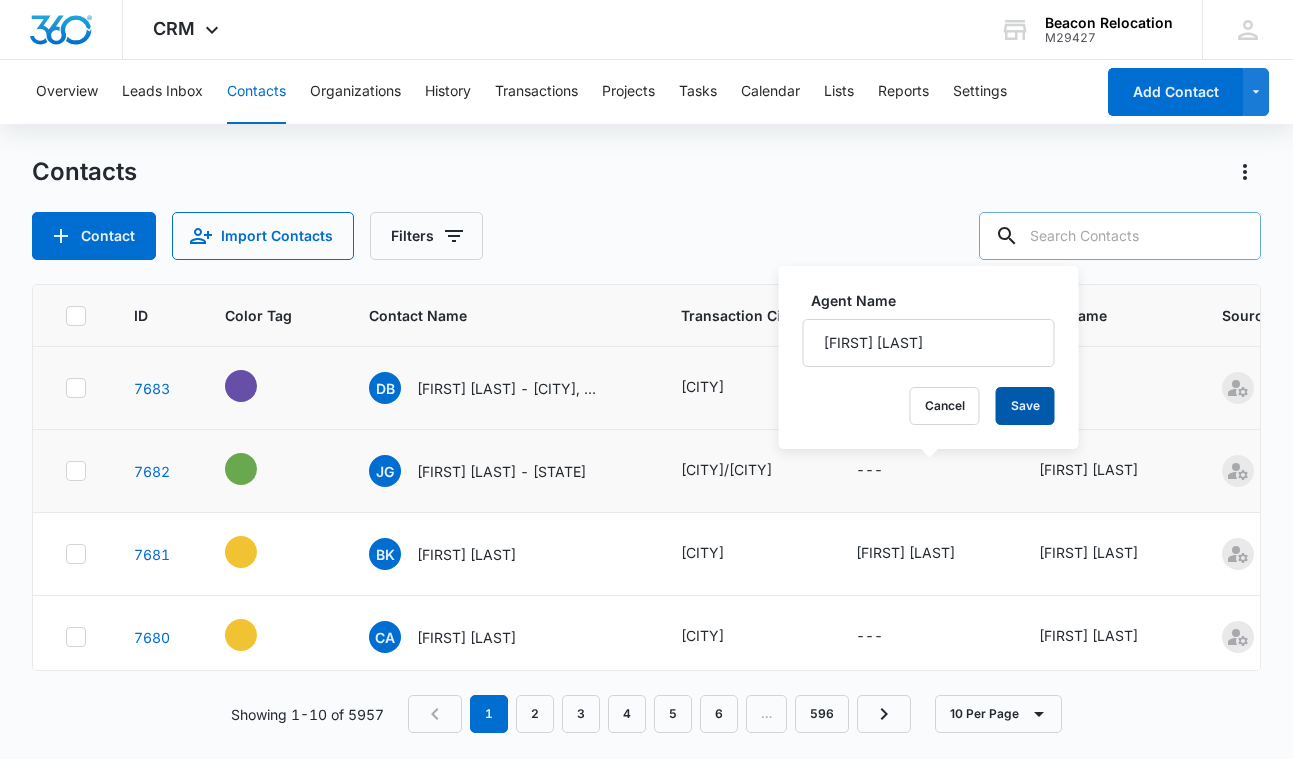 click on "Save" at bounding box center [1025, 406] 